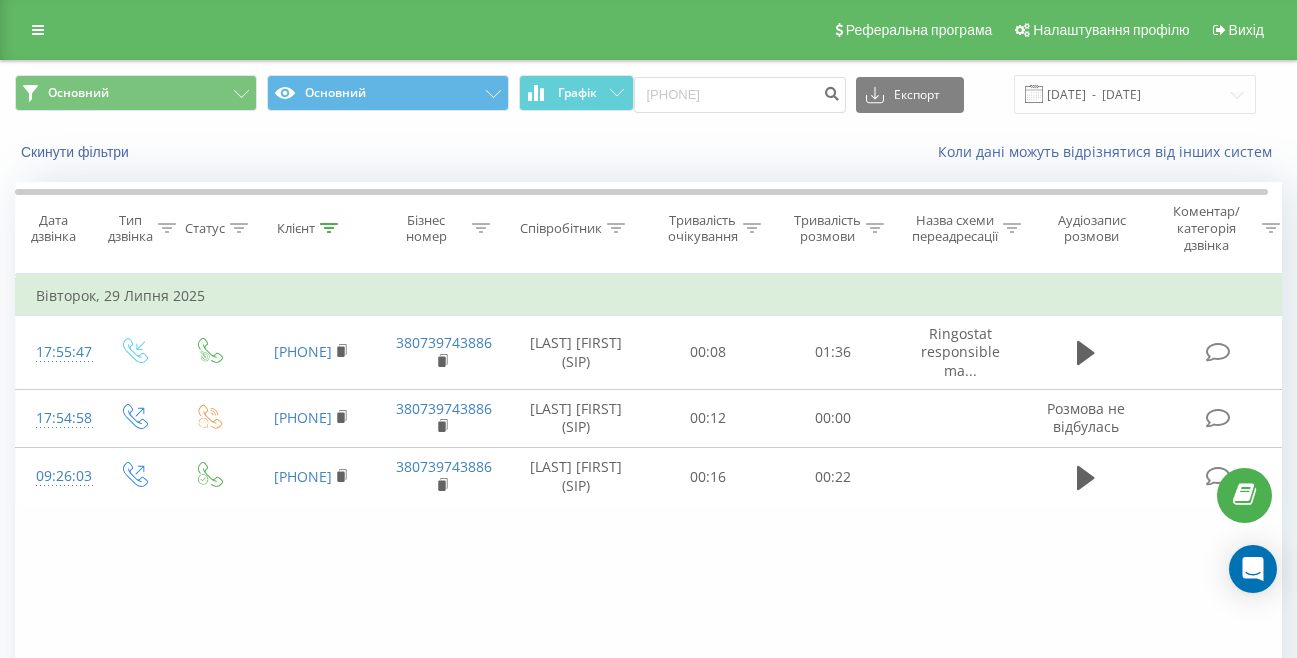scroll, scrollTop: 0, scrollLeft: 0, axis: both 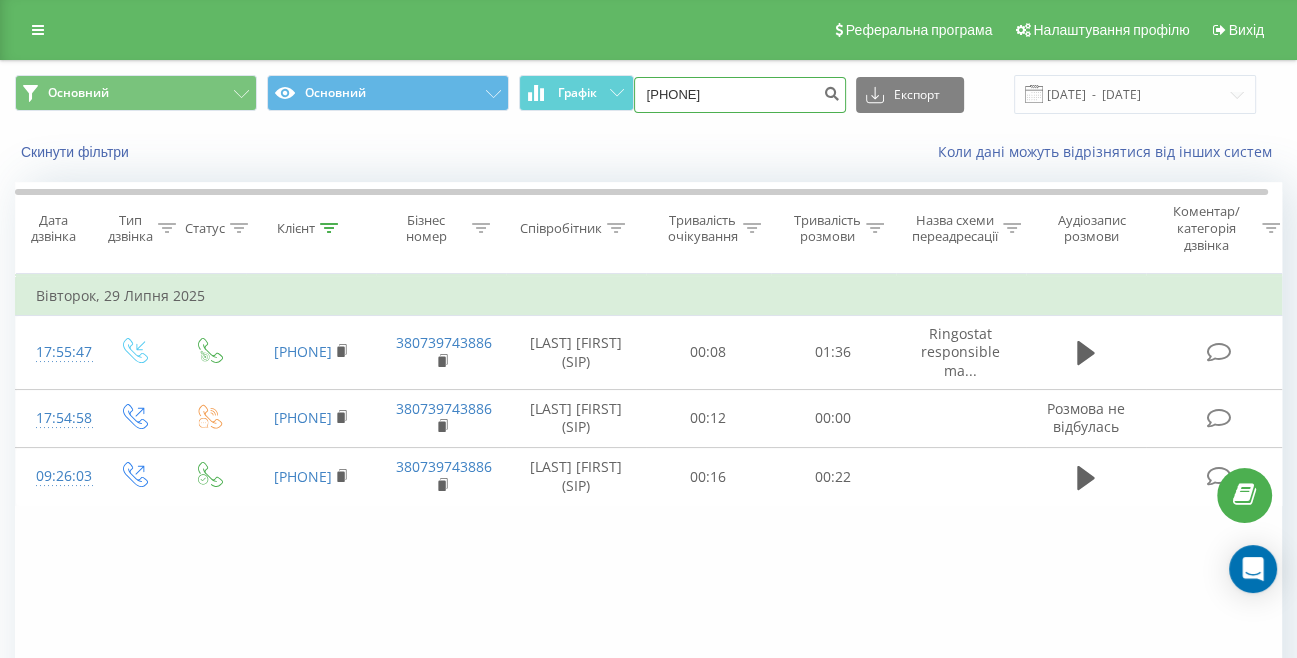 drag, startPoint x: 827, startPoint y: 99, endPoint x: 484, endPoint y: 123, distance: 343.83862 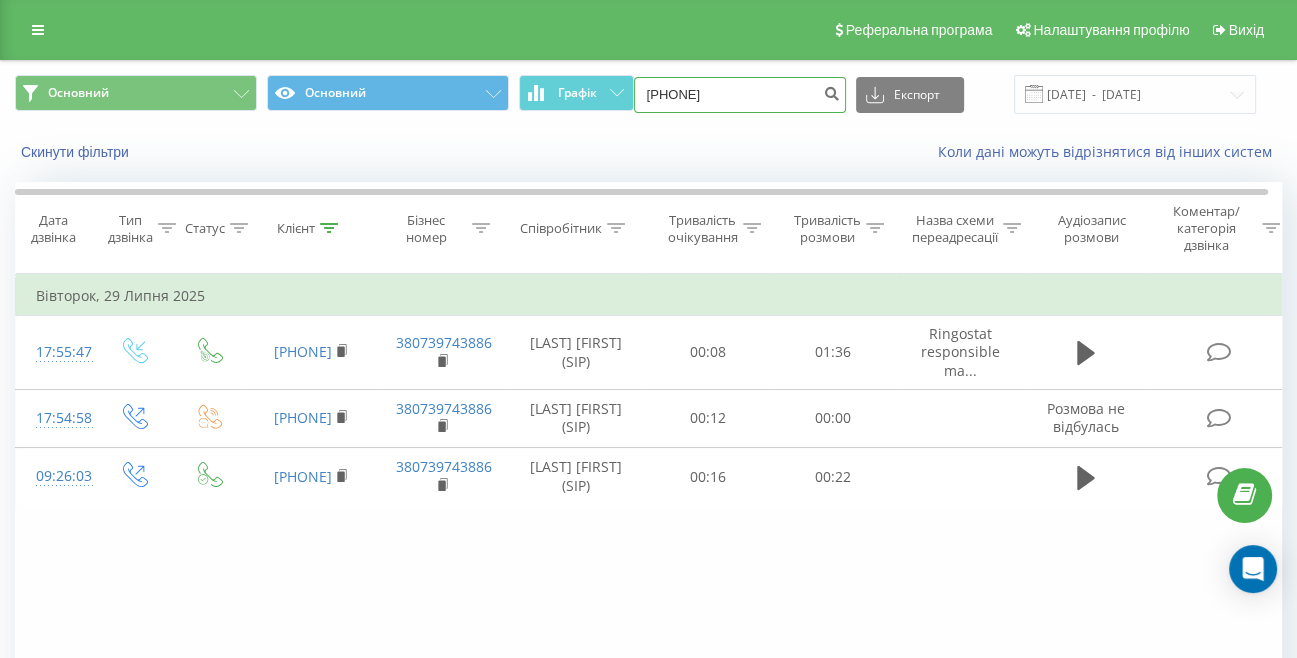 click on "[PHONE]" at bounding box center (740, 95) 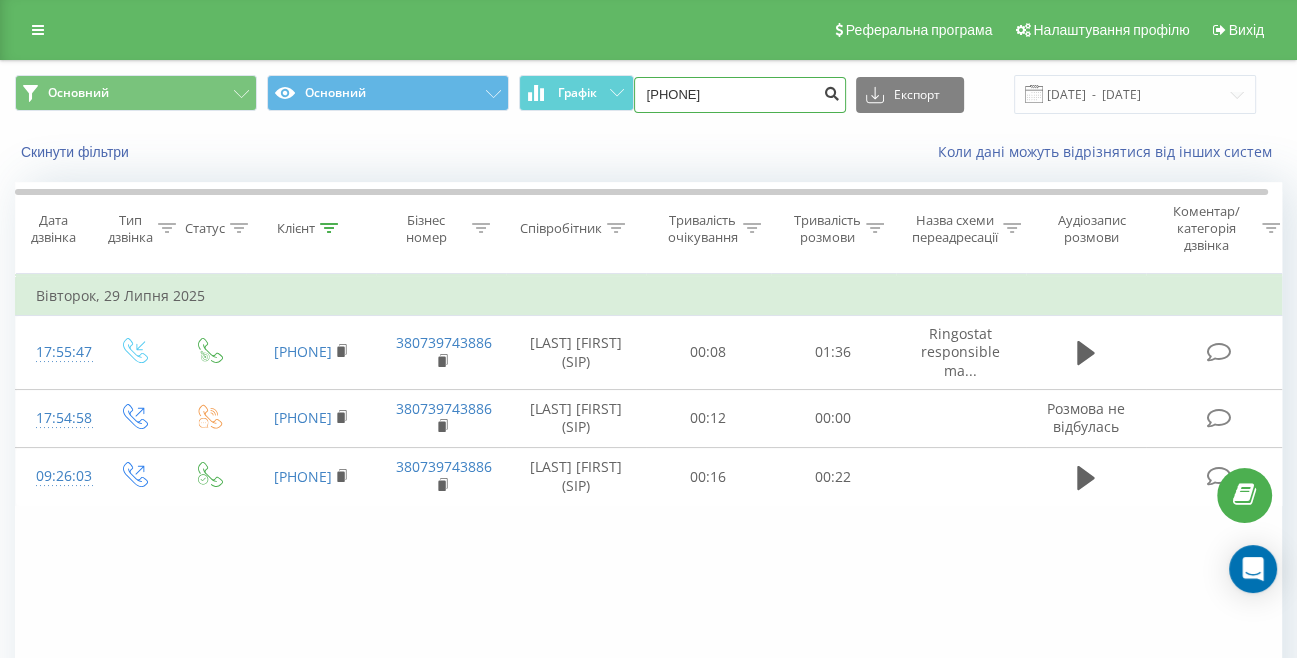 type on "[PHONE]" 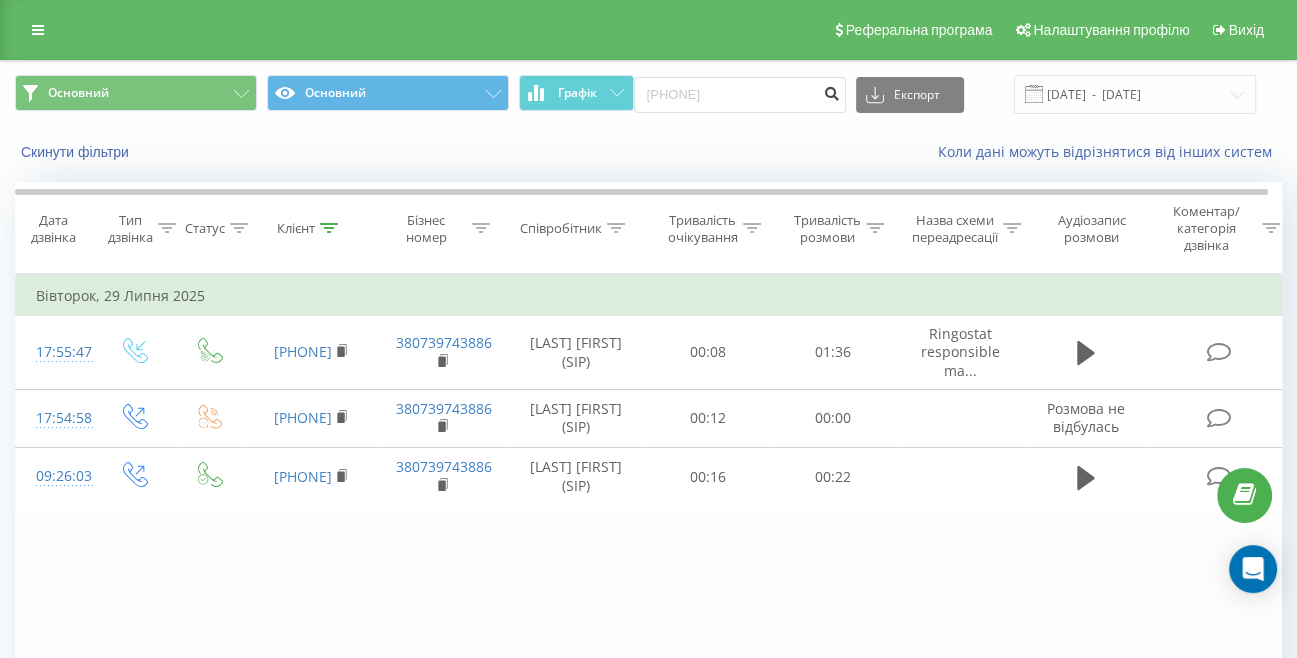 click at bounding box center (832, 91) 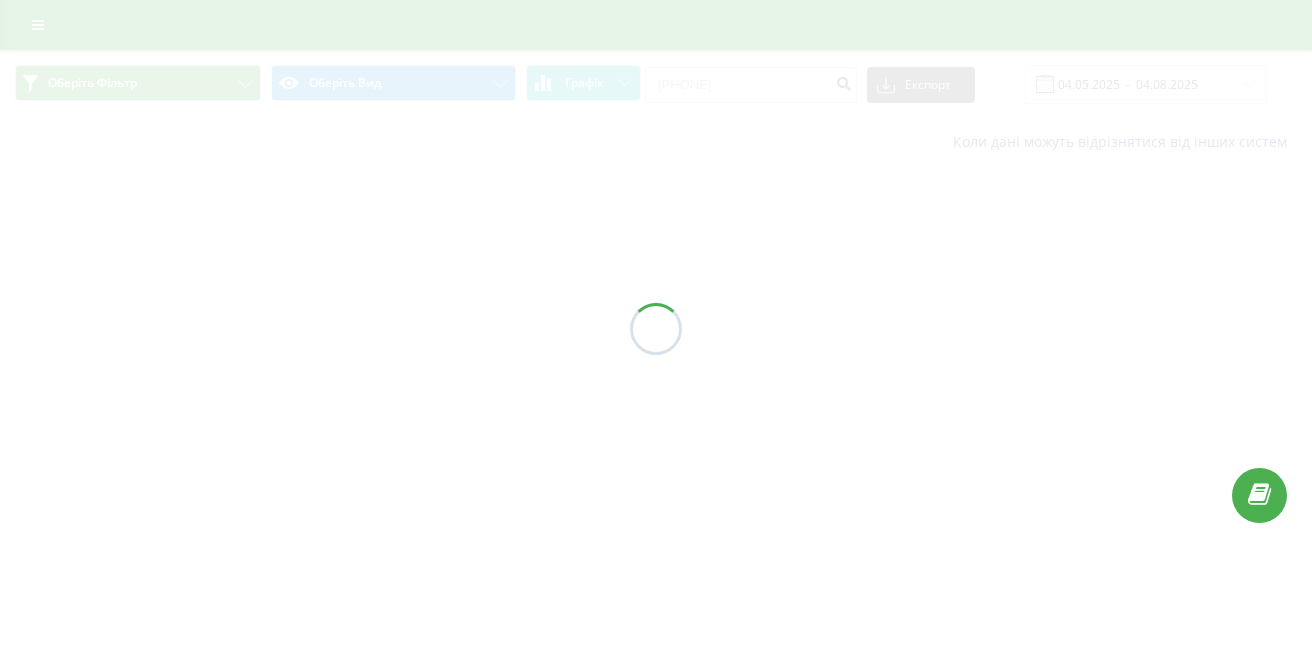 scroll, scrollTop: 0, scrollLeft: 0, axis: both 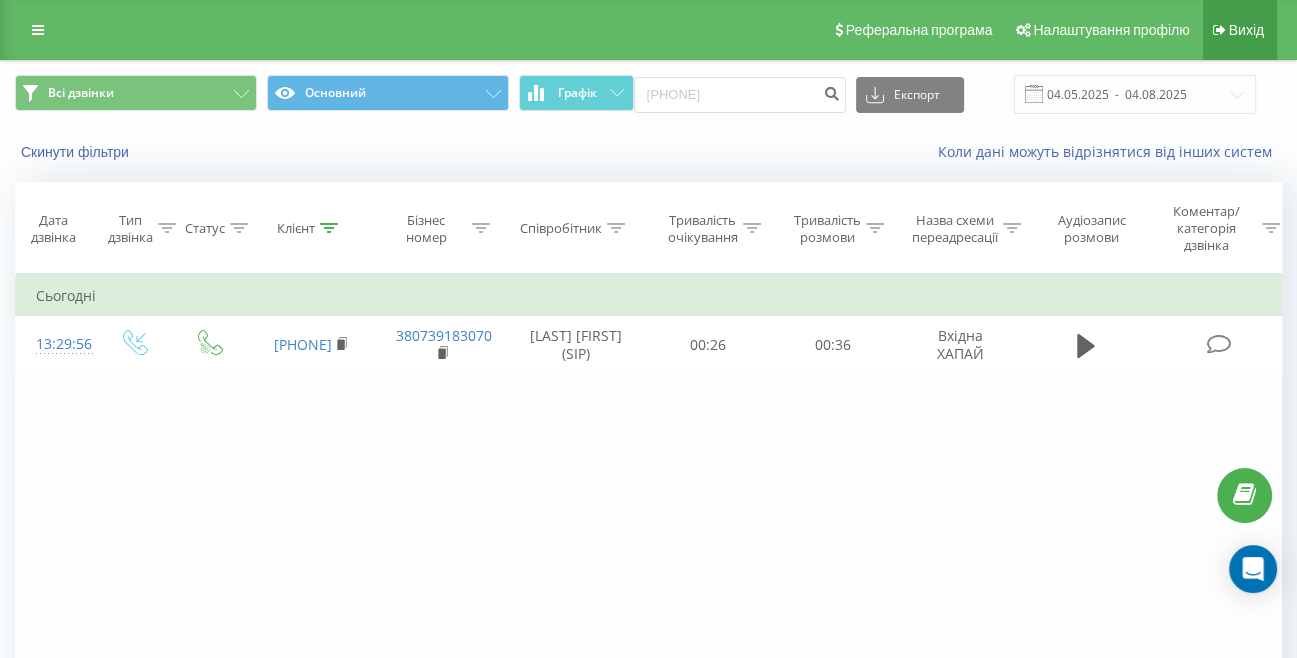 click on "Вихід" at bounding box center (1246, 30) 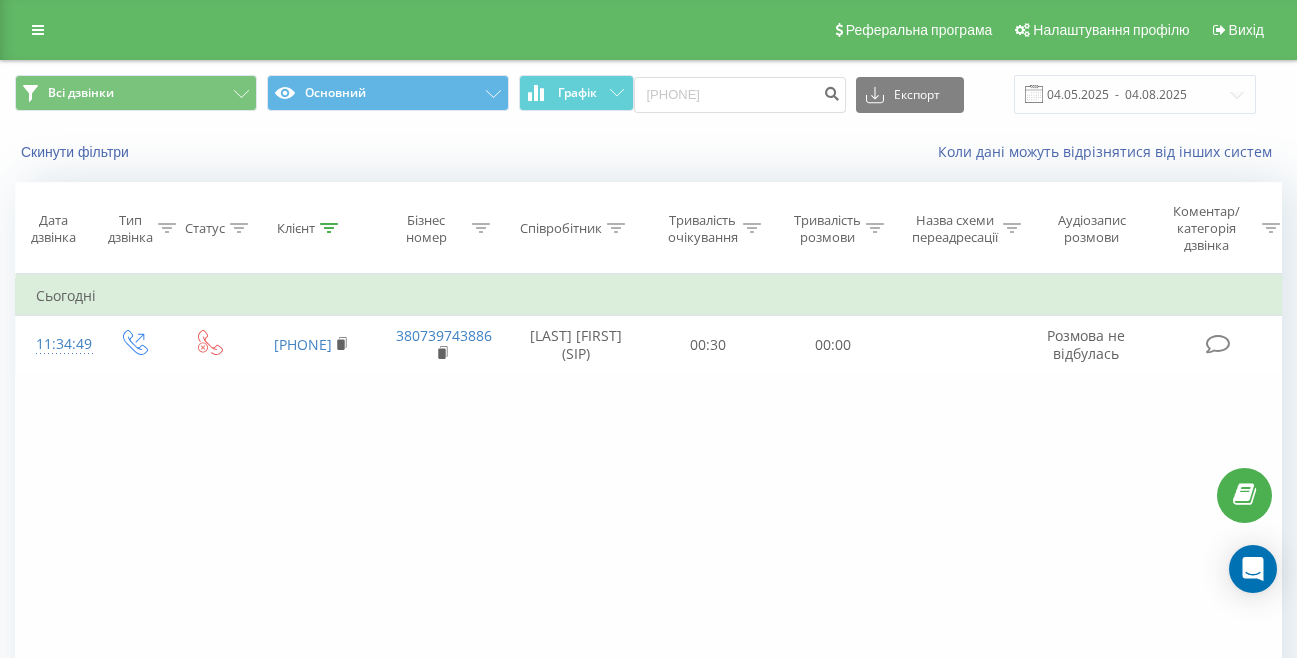 scroll, scrollTop: 0, scrollLeft: 0, axis: both 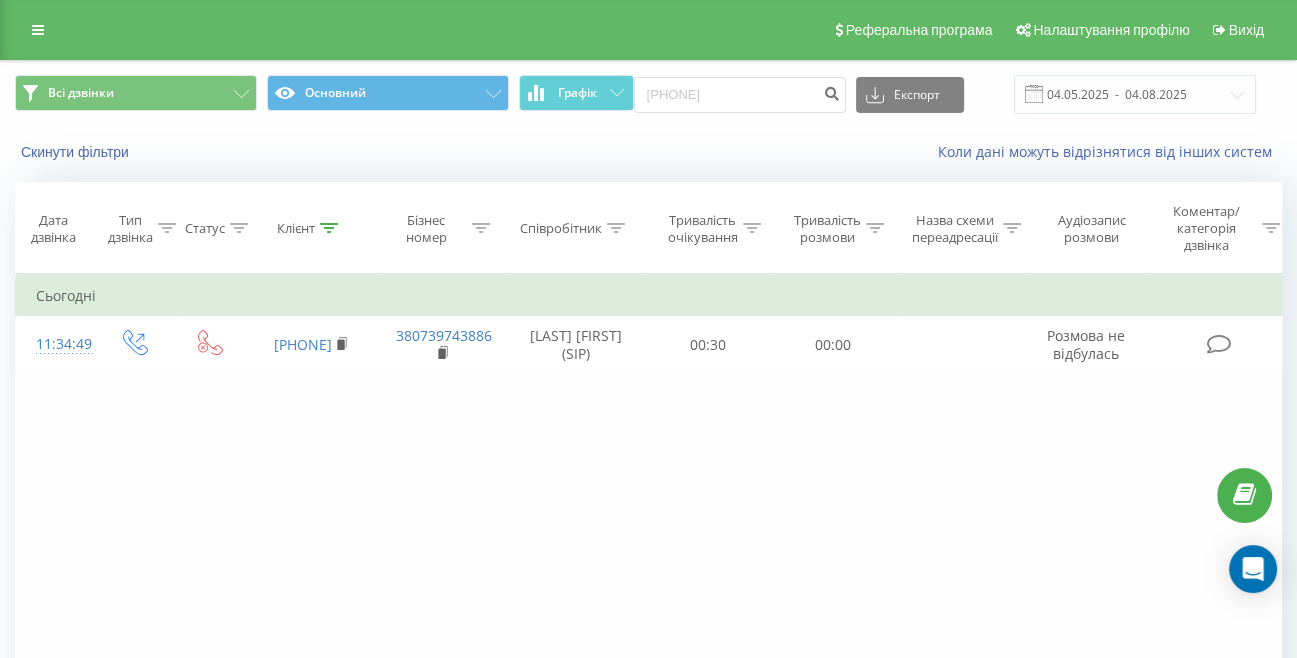 drag, startPoint x: 725, startPoint y: 100, endPoint x: 644, endPoint y: 97, distance: 81.055534 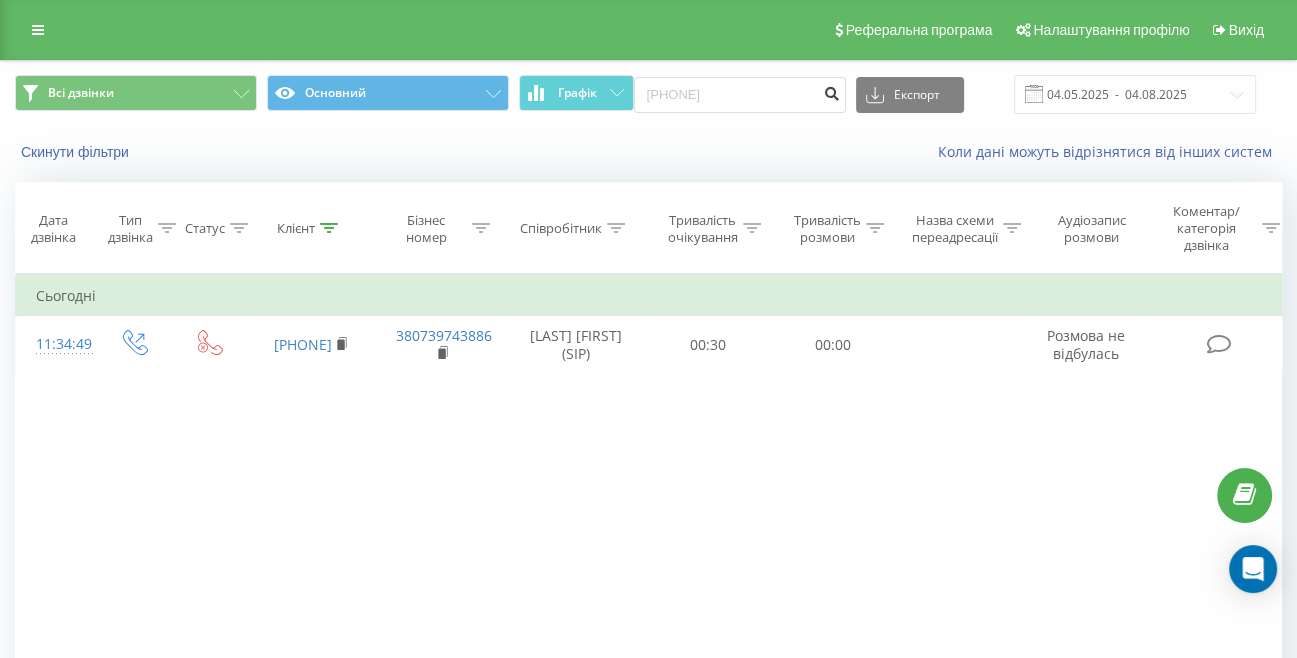 type on "0937536669" 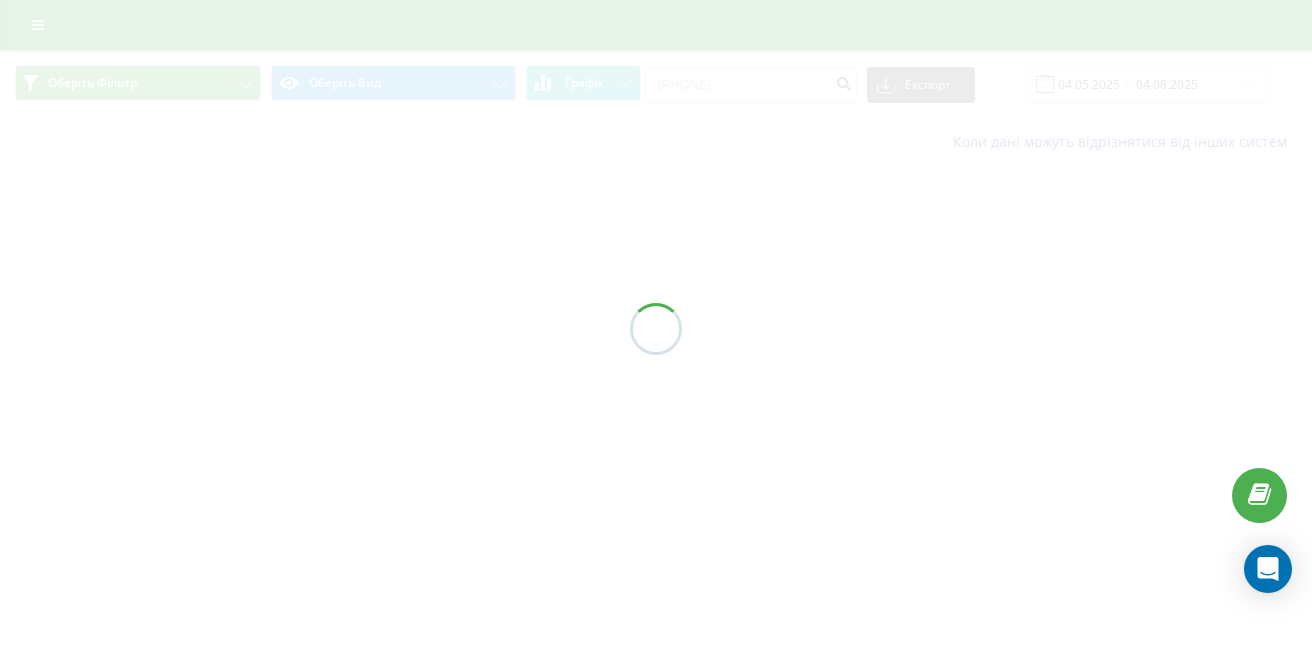 scroll, scrollTop: 0, scrollLeft: 0, axis: both 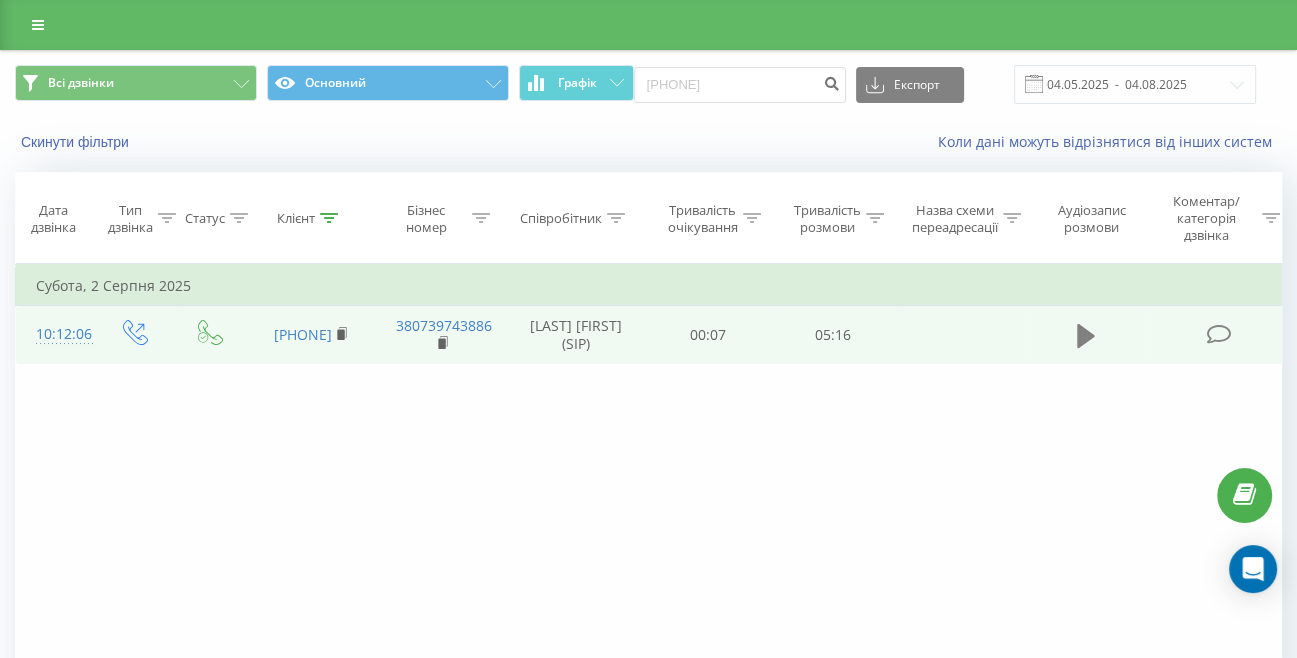 click 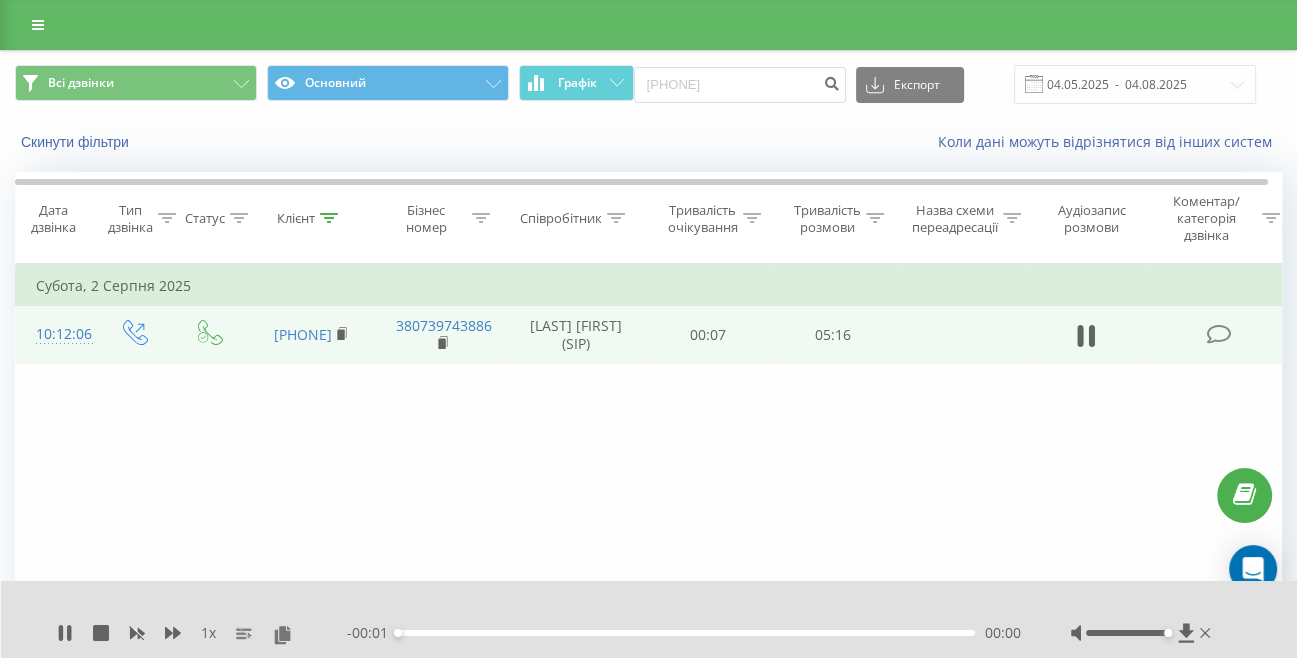 click on "00:00" at bounding box center (686, 633) 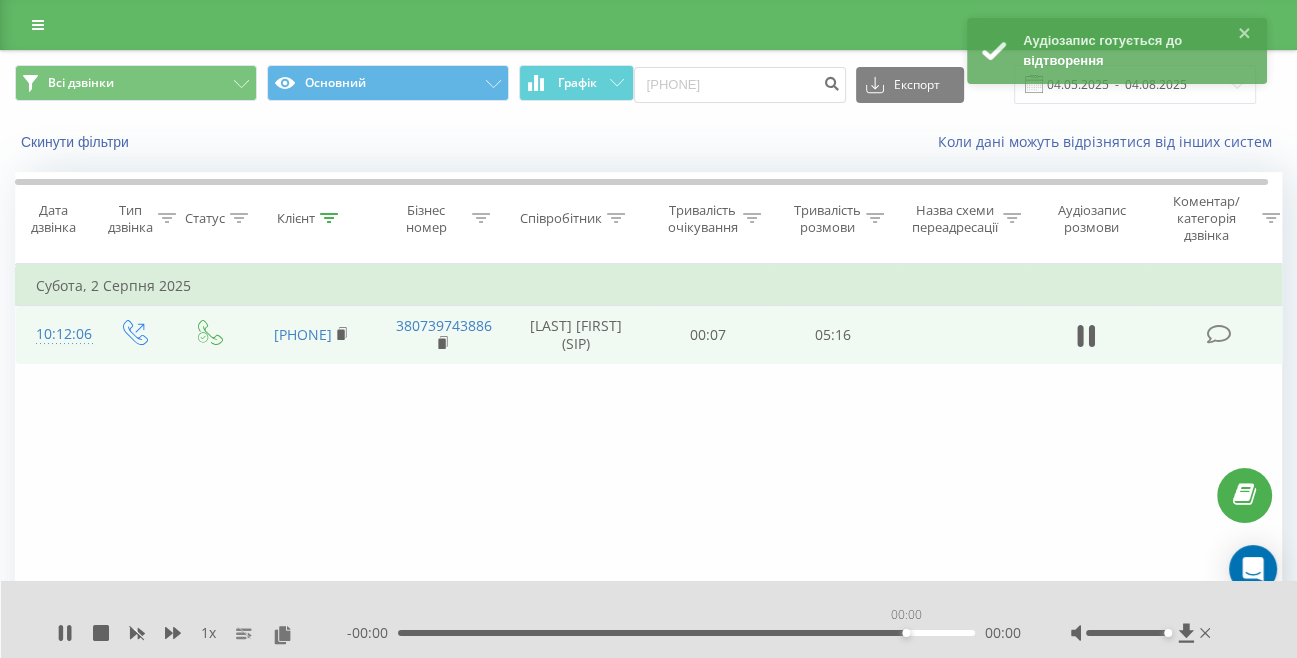 click on "00:00" at bounding box center [686, 633] 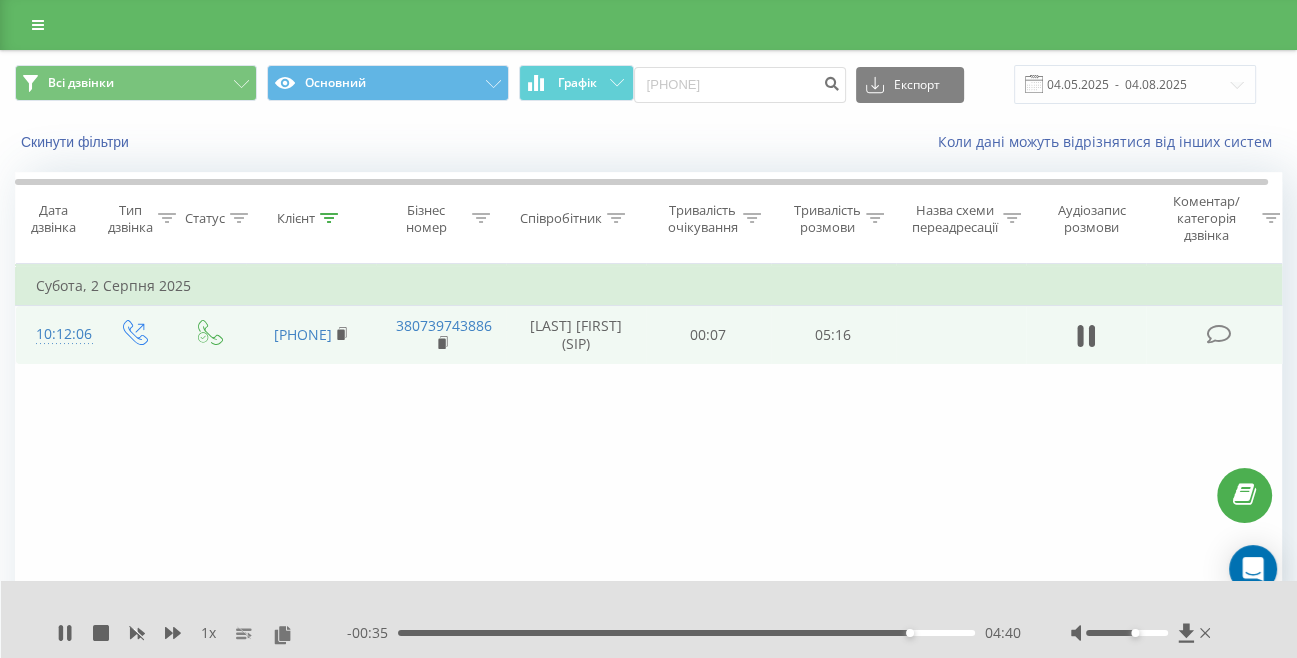 click at bounding box center (1127, 633) 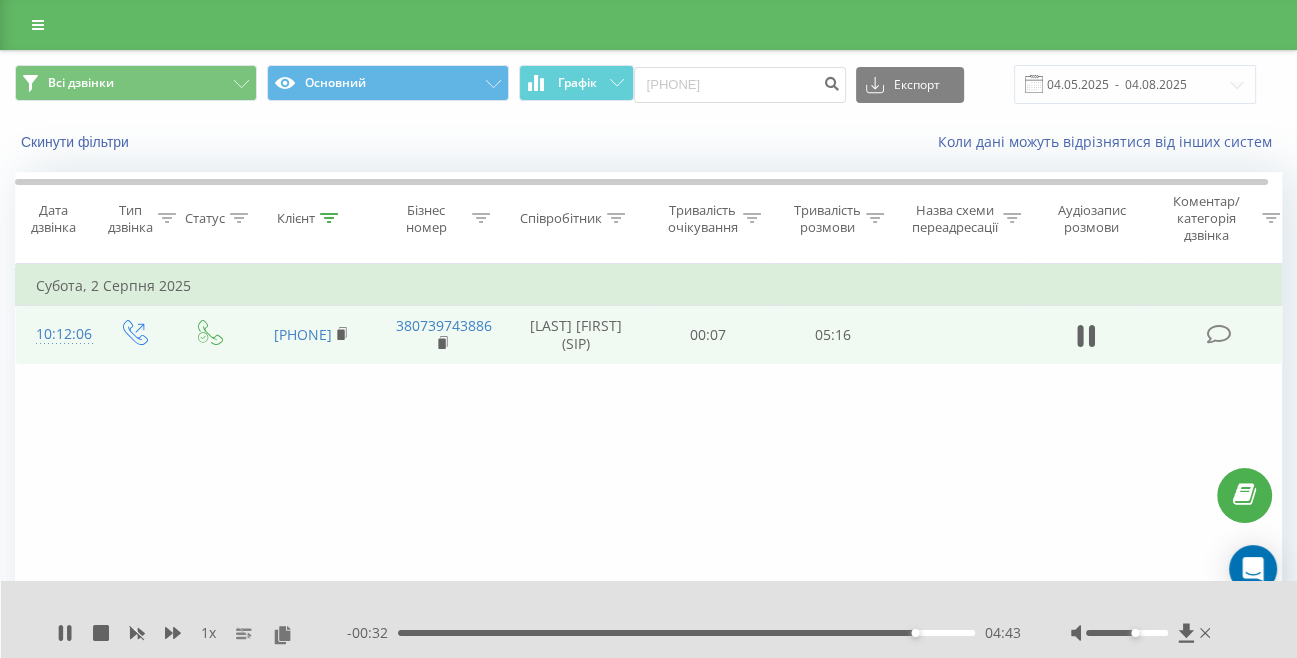 click on "- 00:32 04:43   04:43" at bounding box center (684, 633) 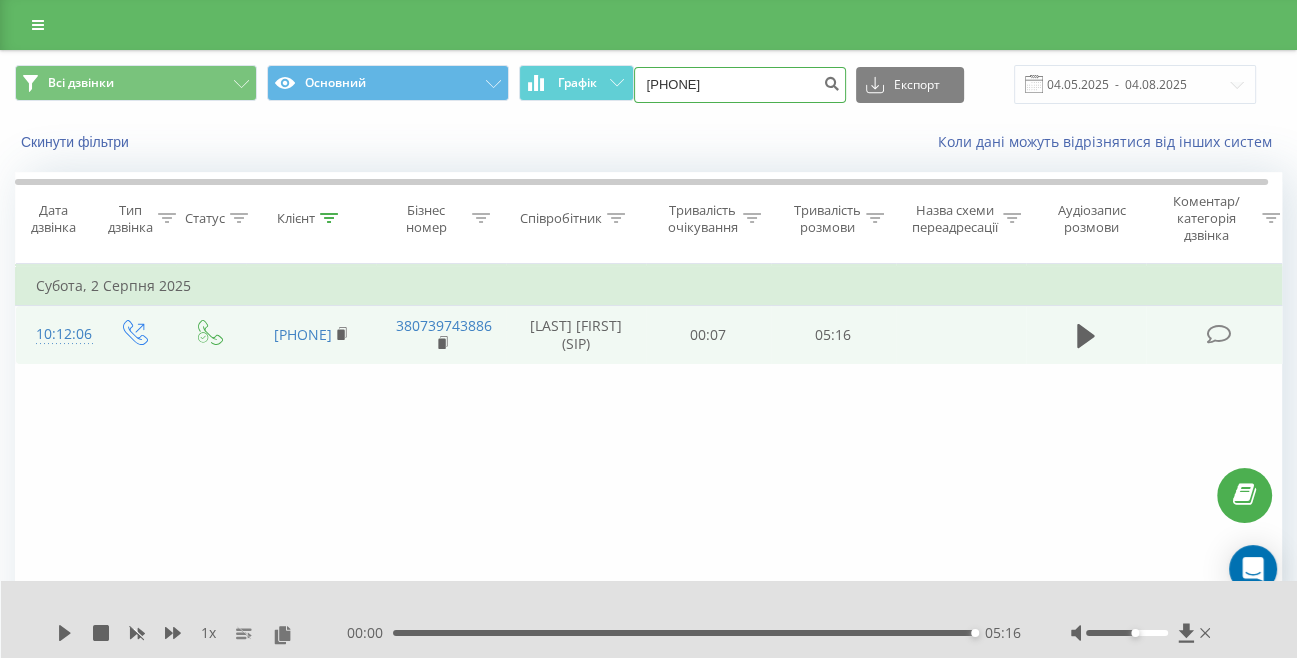 drag, startPoint x: 774, startPoint y: 97, endPoint x: 662, endPoint y: 94, distance: 112.04017 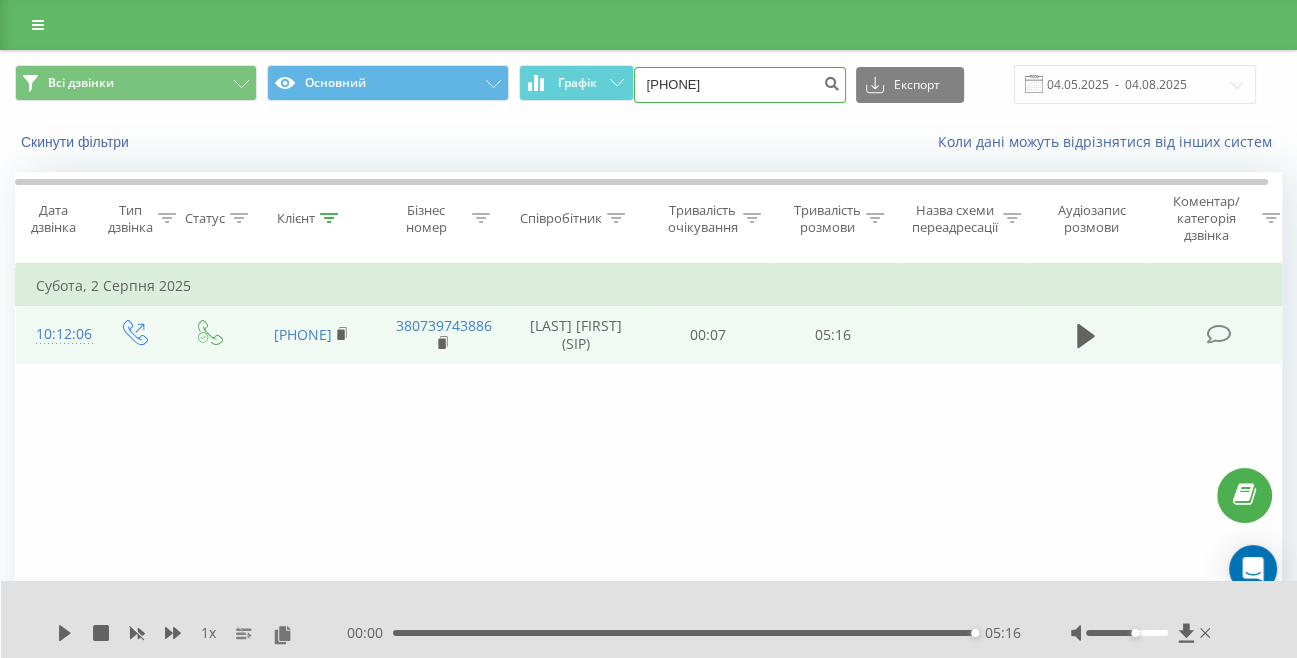 click on "380504860369" at bounding box center [740, 85] 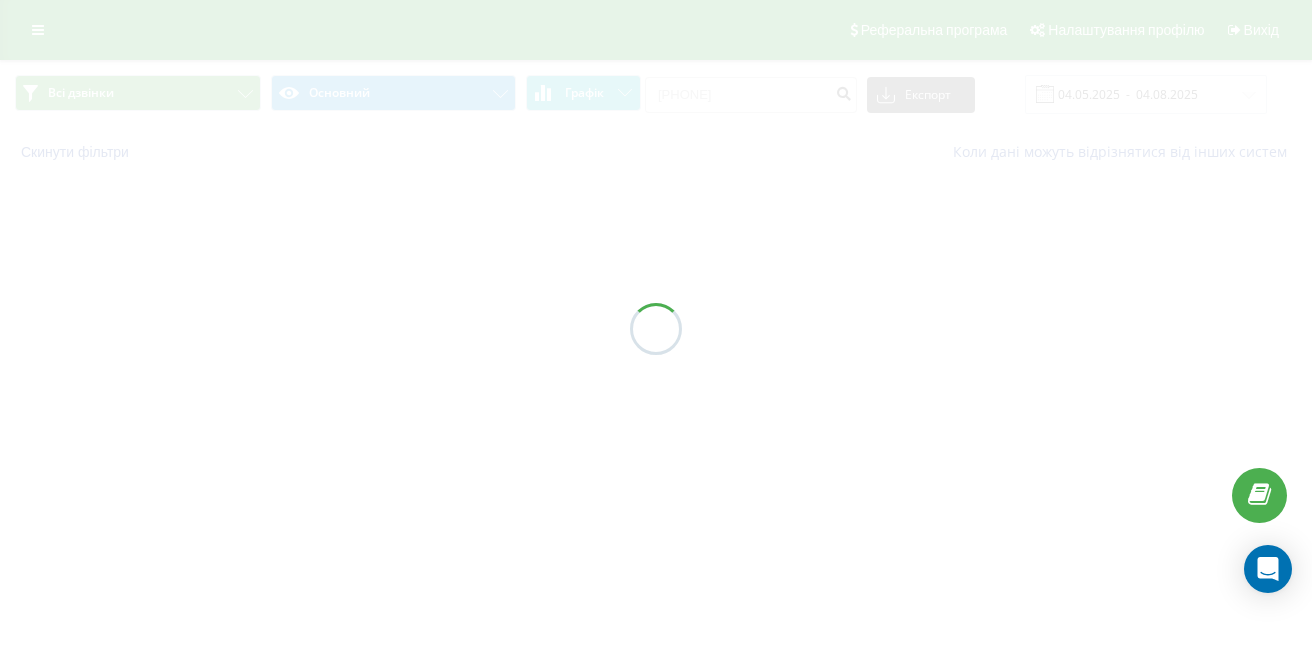 scroll, scrollTop: 0, scrollLeft: 0, axis: both 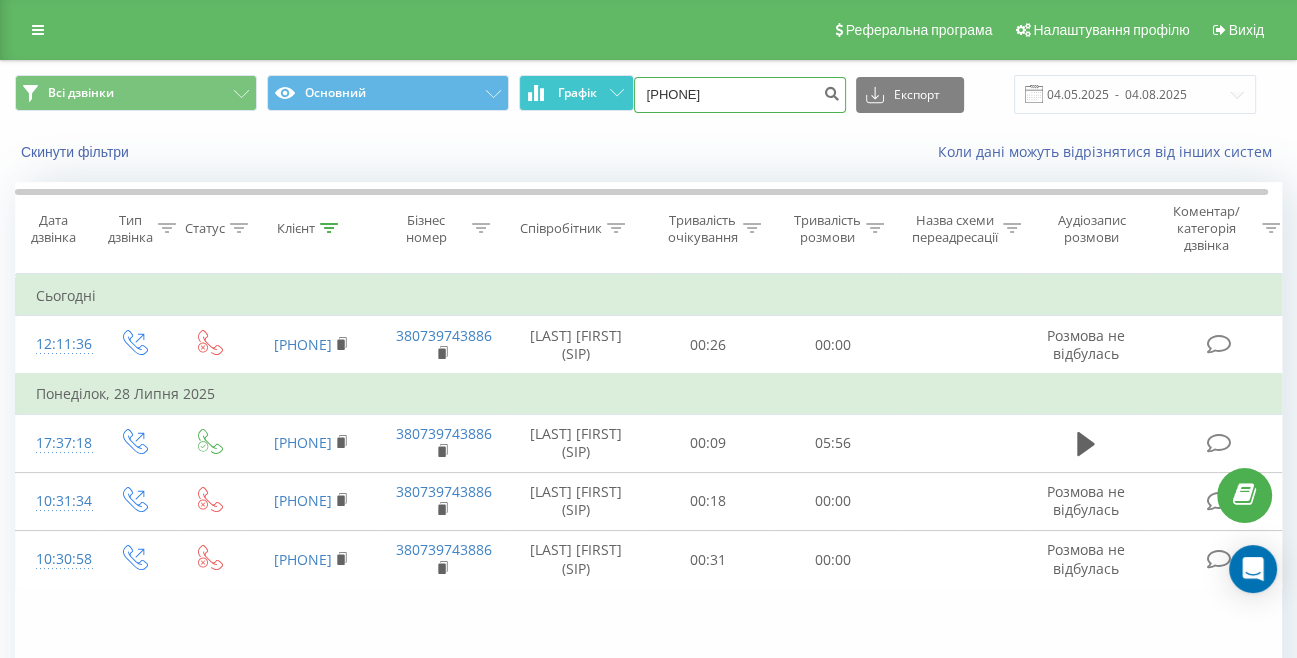 drag, startPoint x: 733, startPoint y: 90, endPoint x: 572, endPoint y: 98, distance: 161.19864 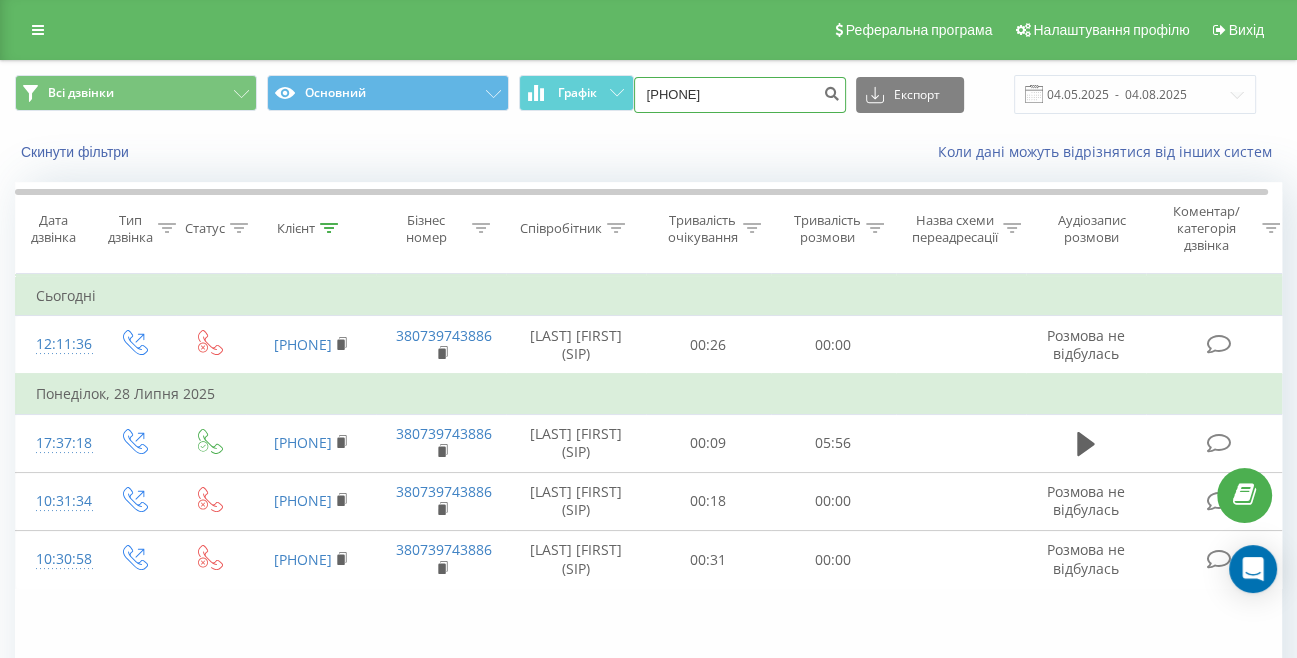 paste on "936559224" 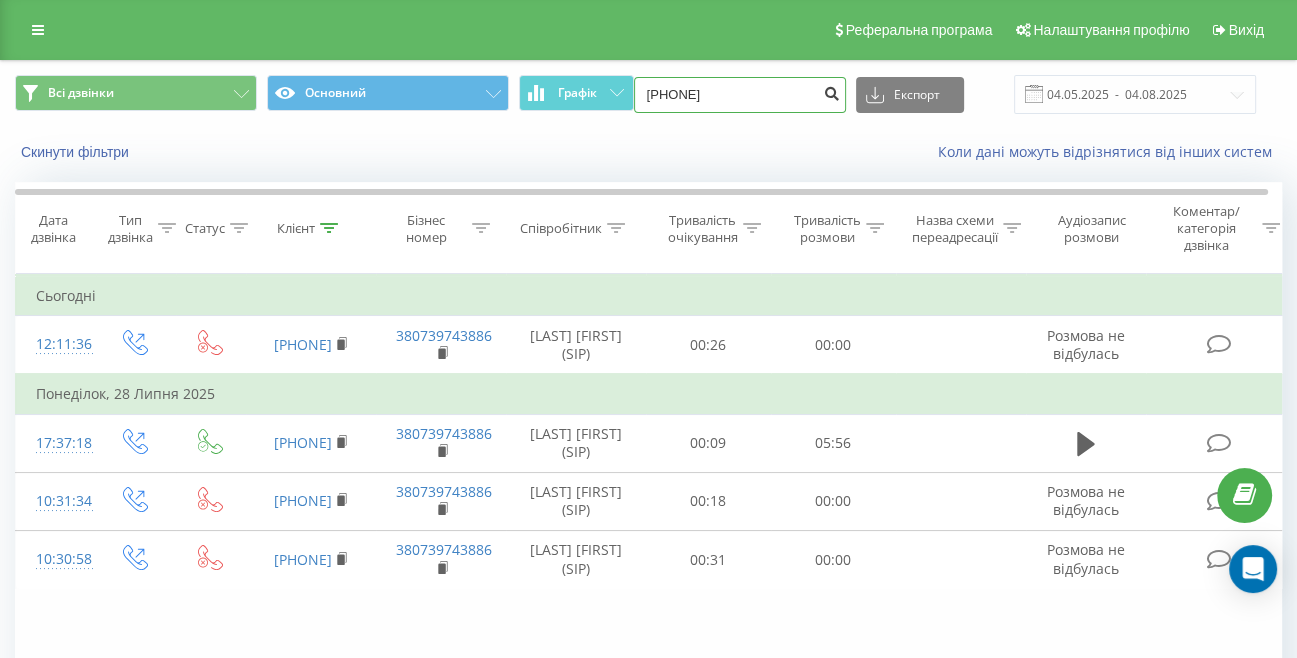 type on "0936559224" 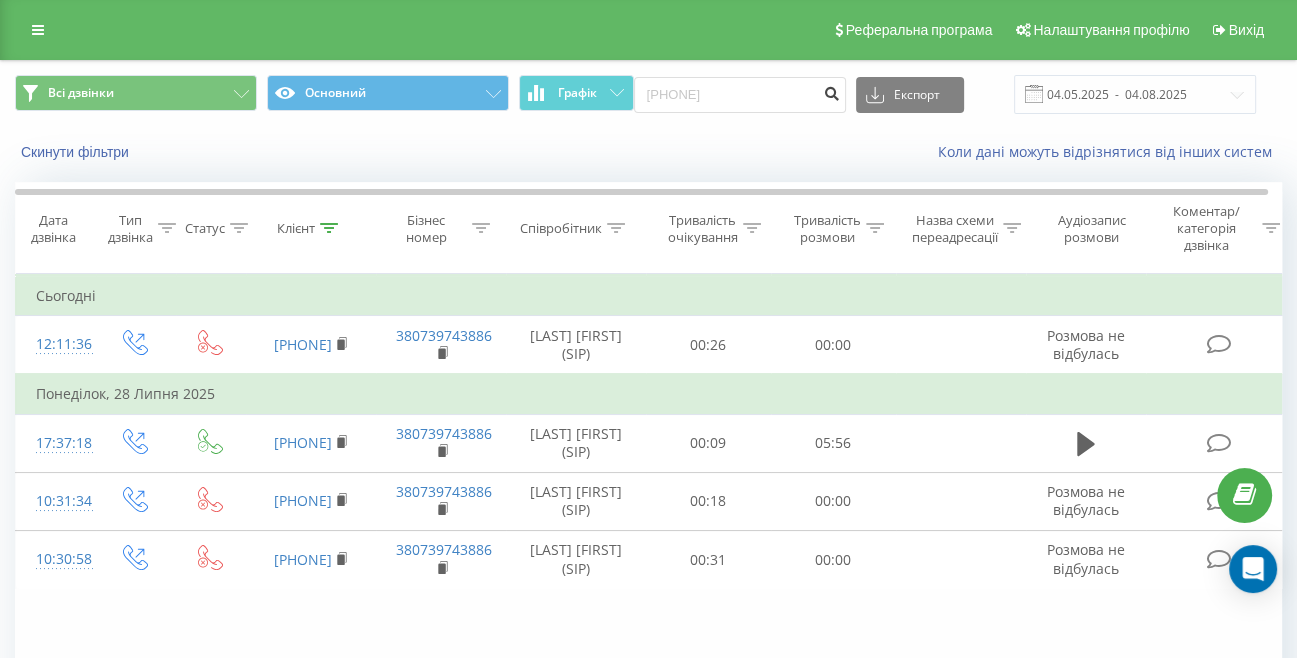 click at bounding box center (832, 91) 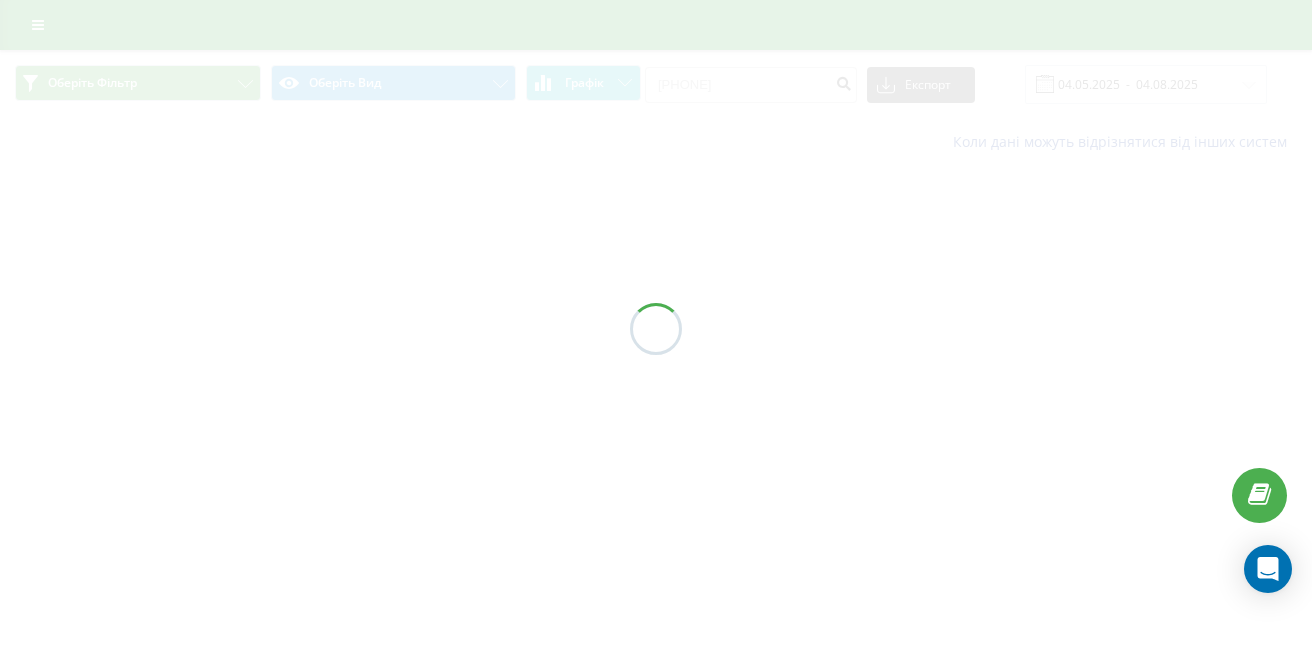 scroll, scrollTop: 0, scrollLeft: 0, axis: both 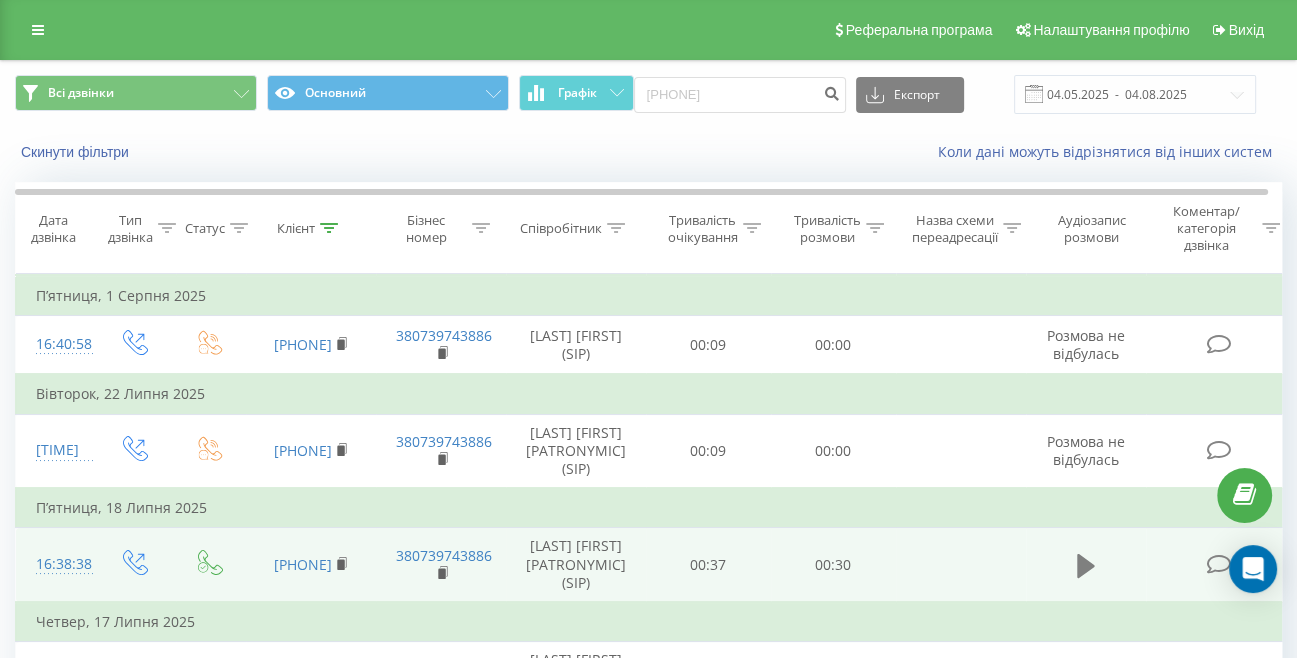 click 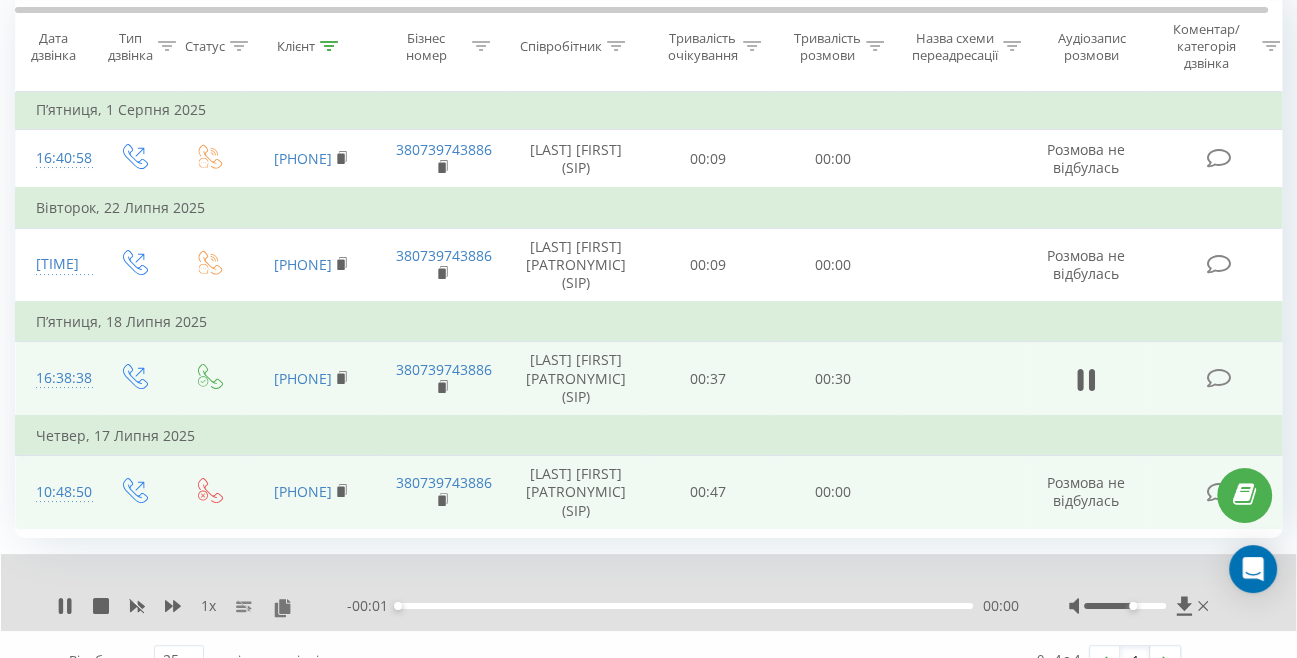 scroll, scrollTop: 221, scrollLeft: 0, axis: vertical 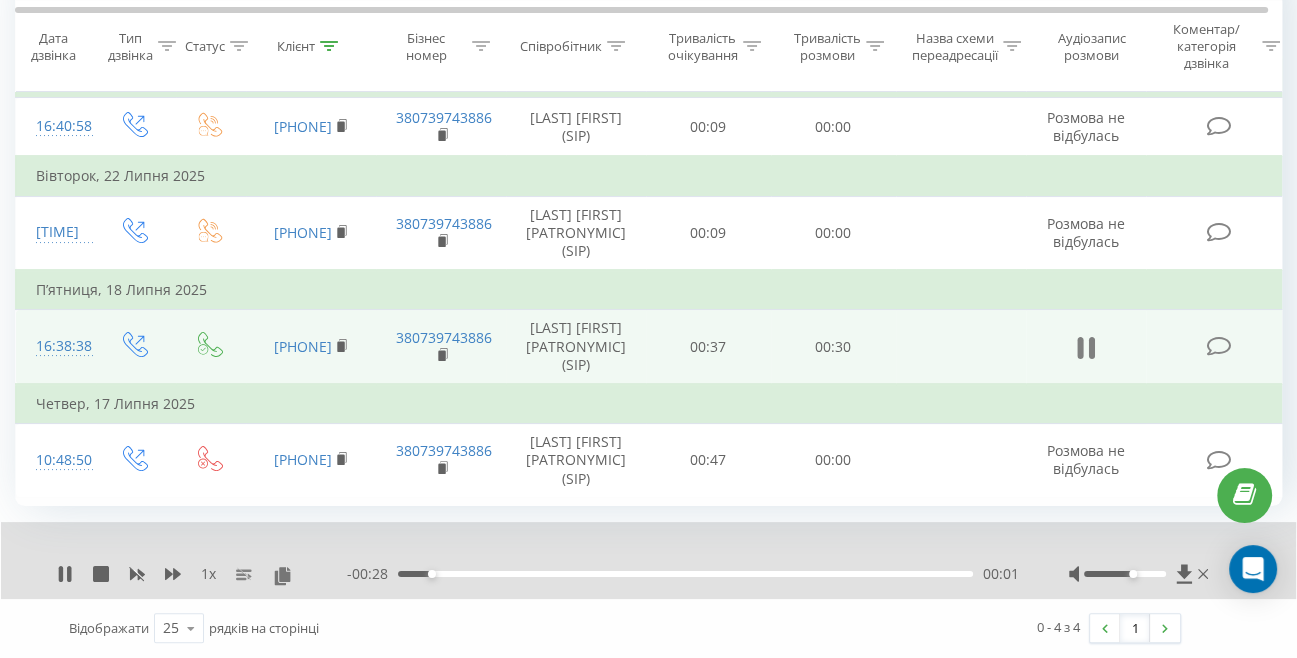 click at bounding box center [1086, 348] 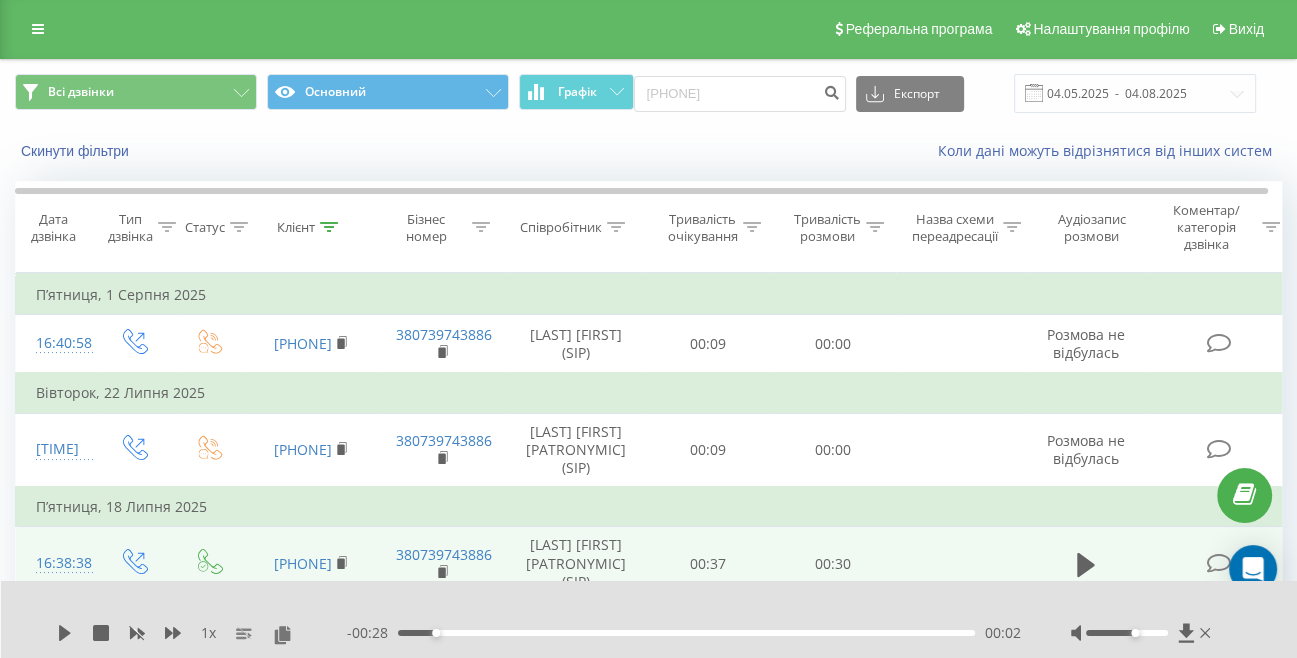 scroll, scrollTop: 0, scrollLeft: 0, axis: both 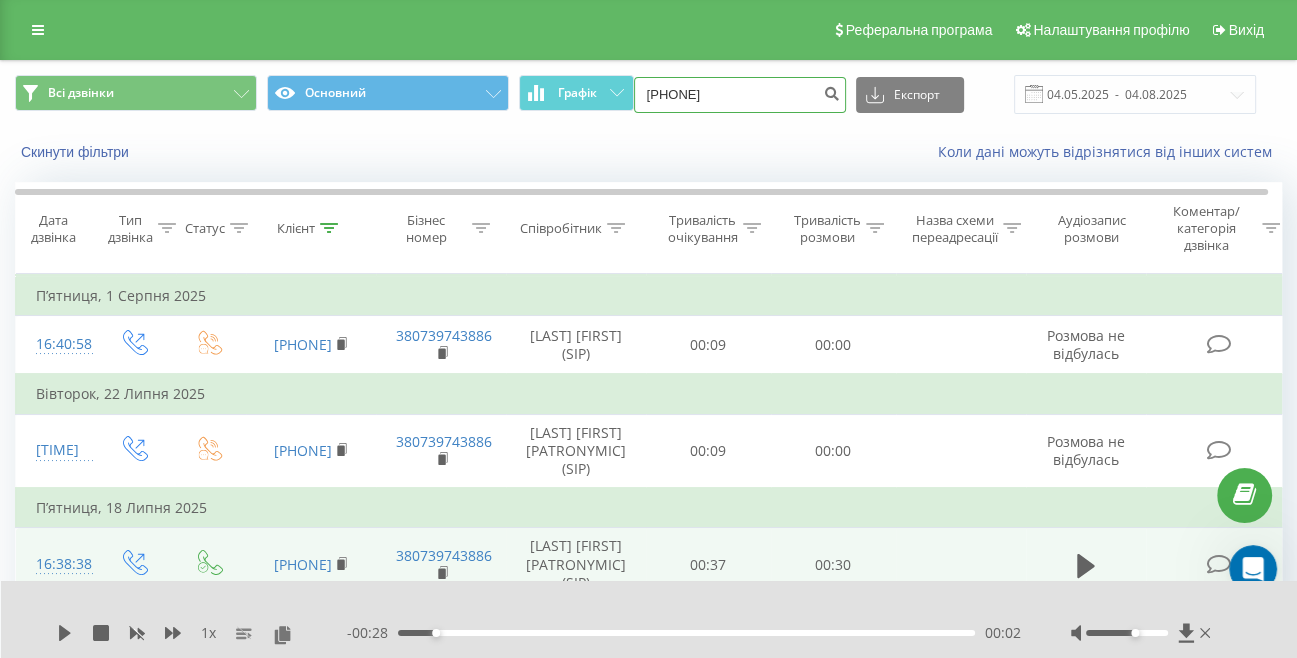 drag, startPoint x: 747, startPoint y: 102, endPoint x: 644, endPoint y: 93, distance: 103.392456 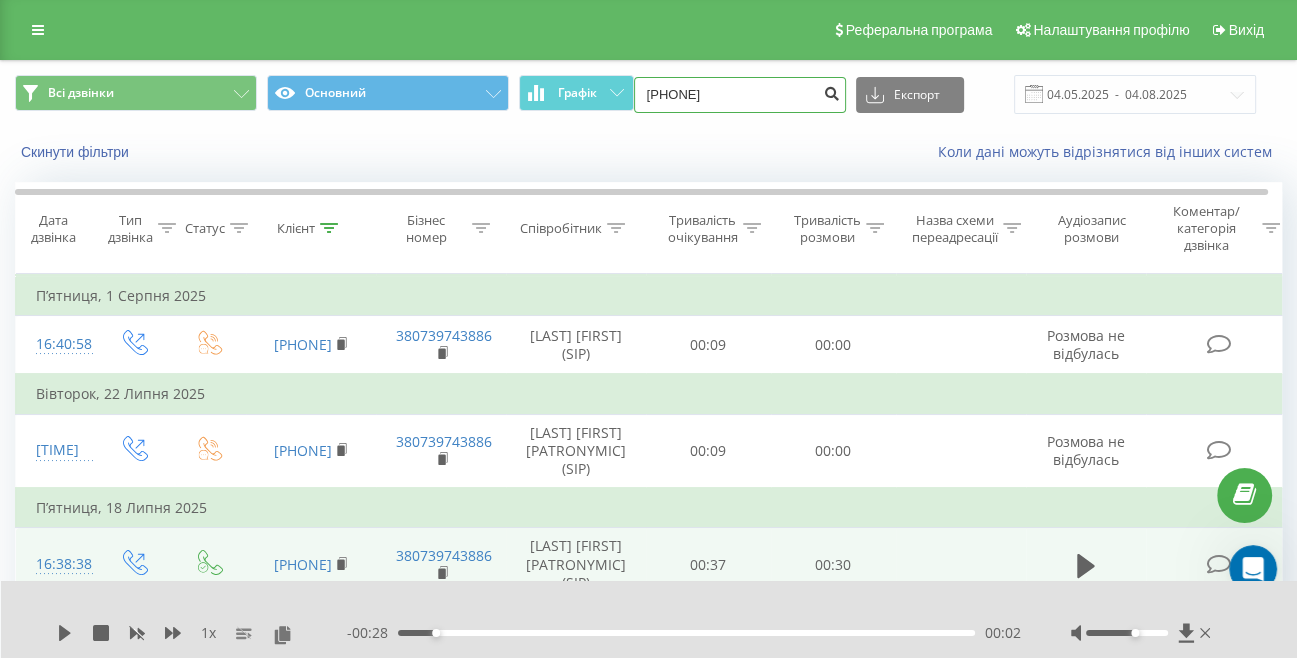 type on "0667504543" 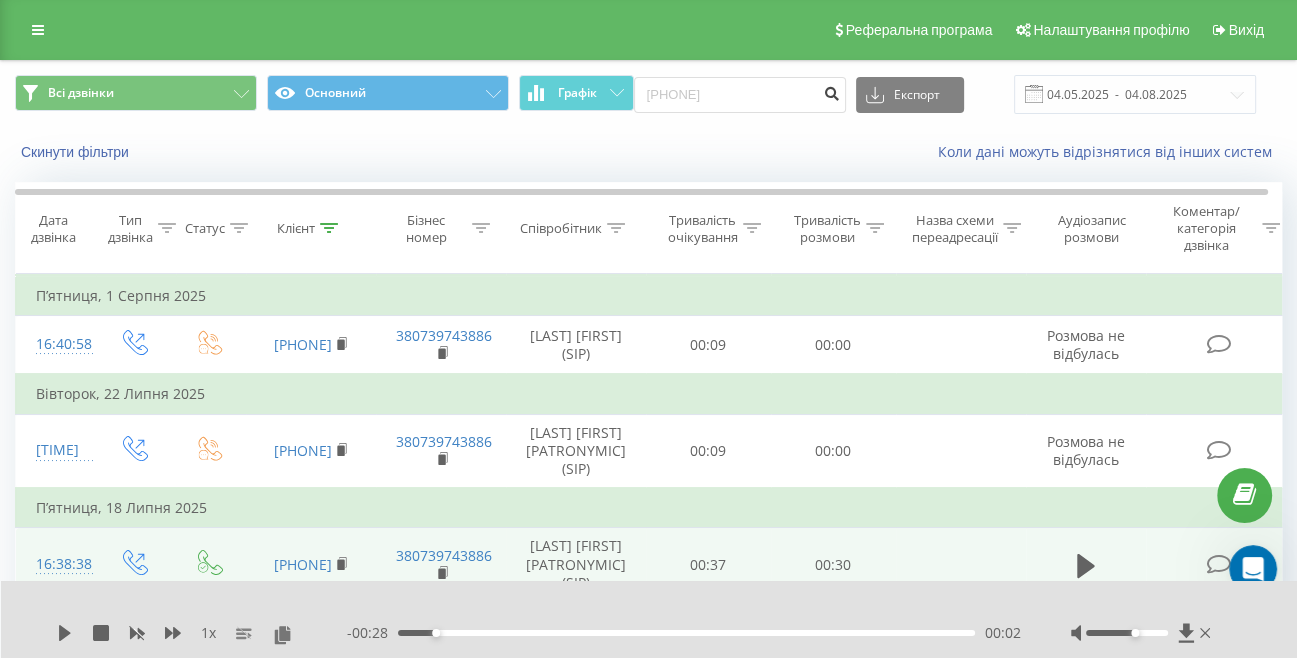 click at bounding box center (832, 91) 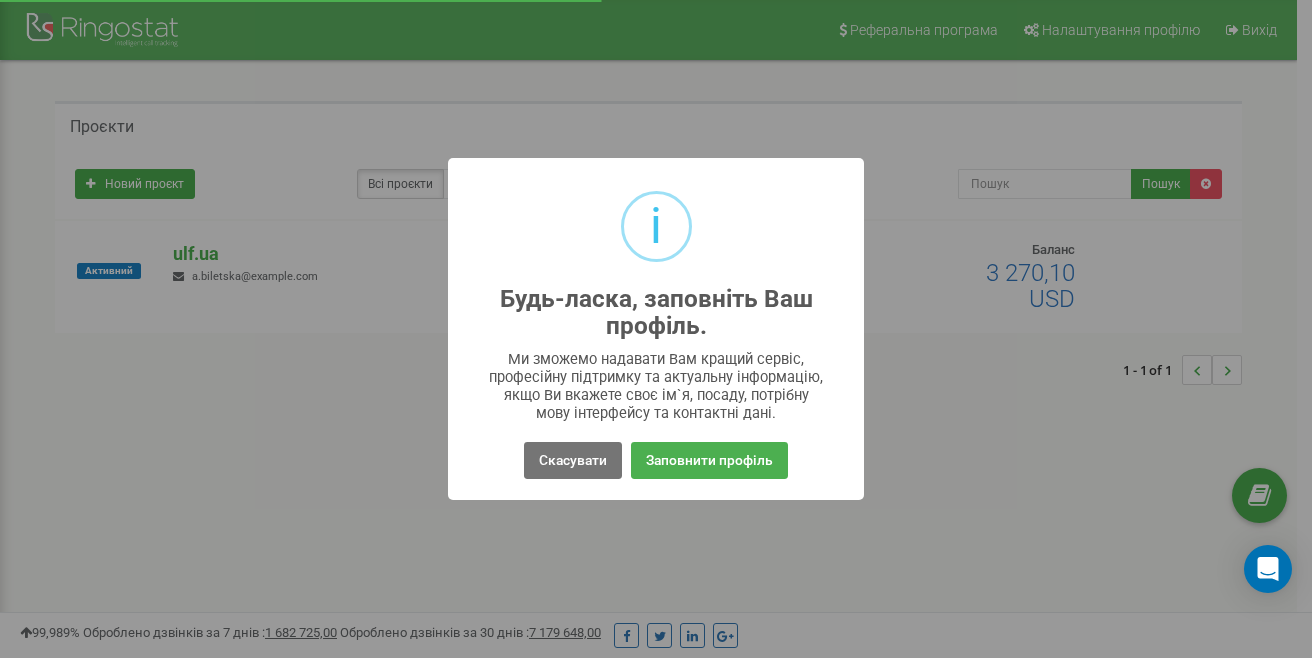 scroll, scrollTop: 0, scrollLeft: 0, axis: both 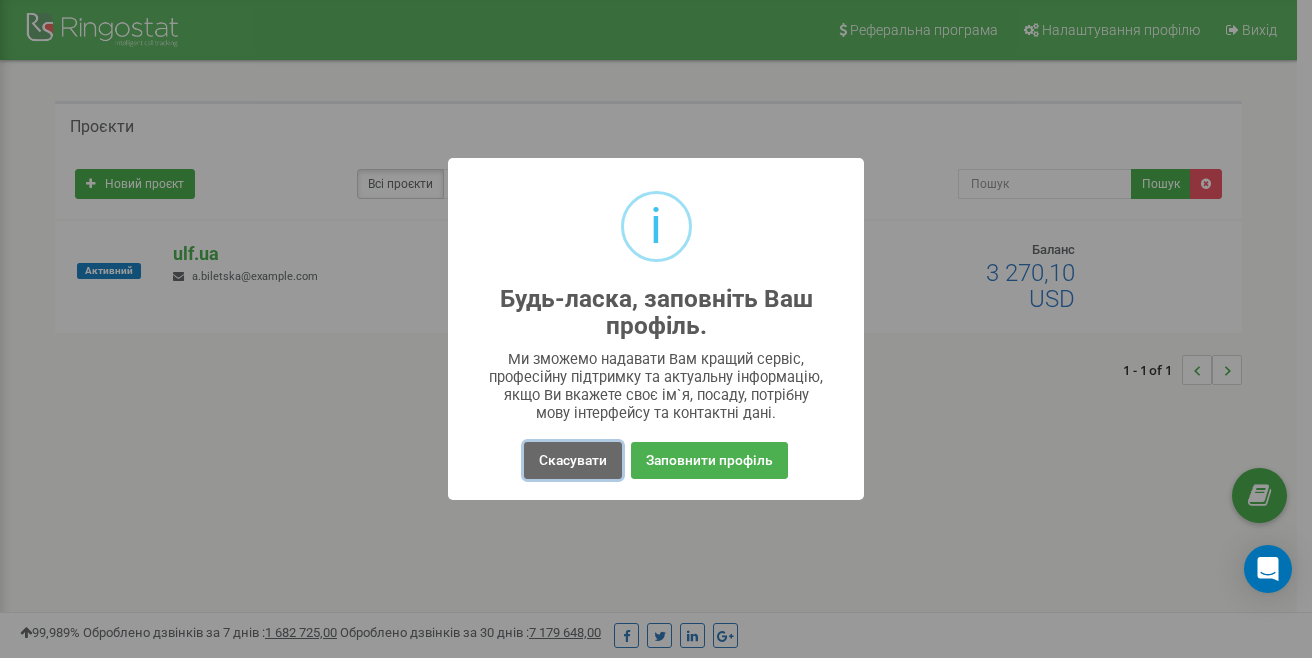 click on "Скасувати" at bounding box center (573, 460) 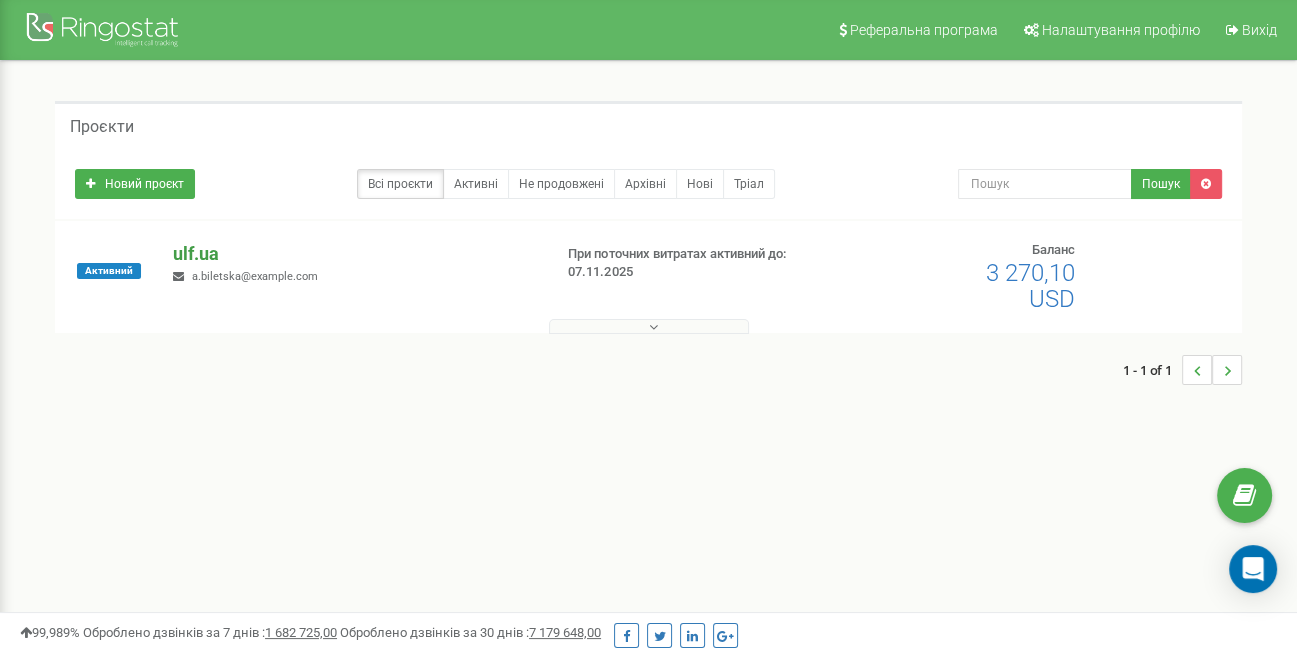 click on "ulf.ua" at bounding box center (354, 254) 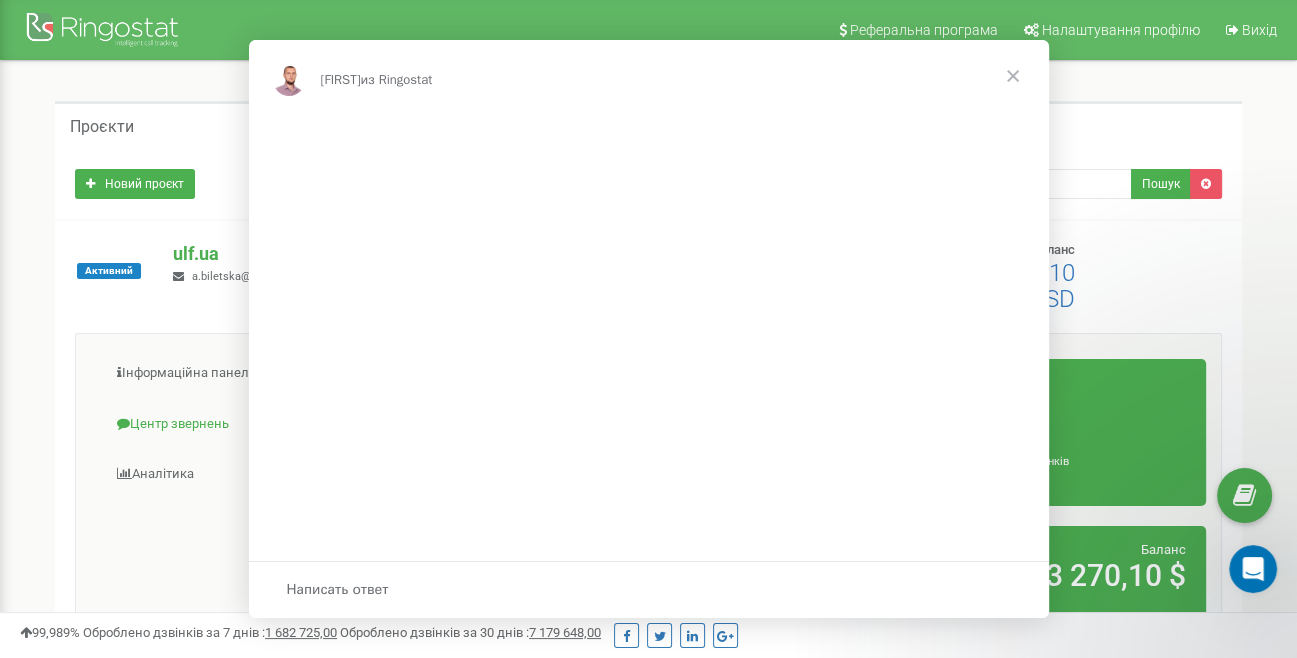 scroll, scrollTop: 0, scrollLeft: 0, axis: both 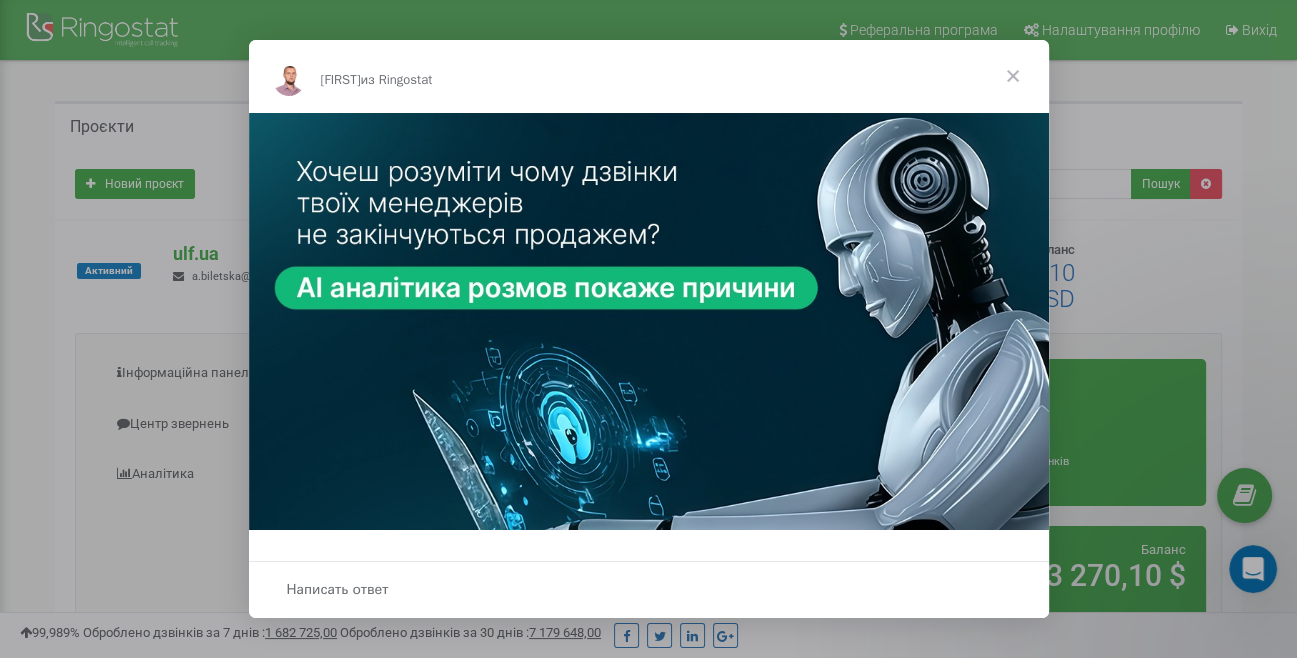 click at bounding box center (1013, 76) 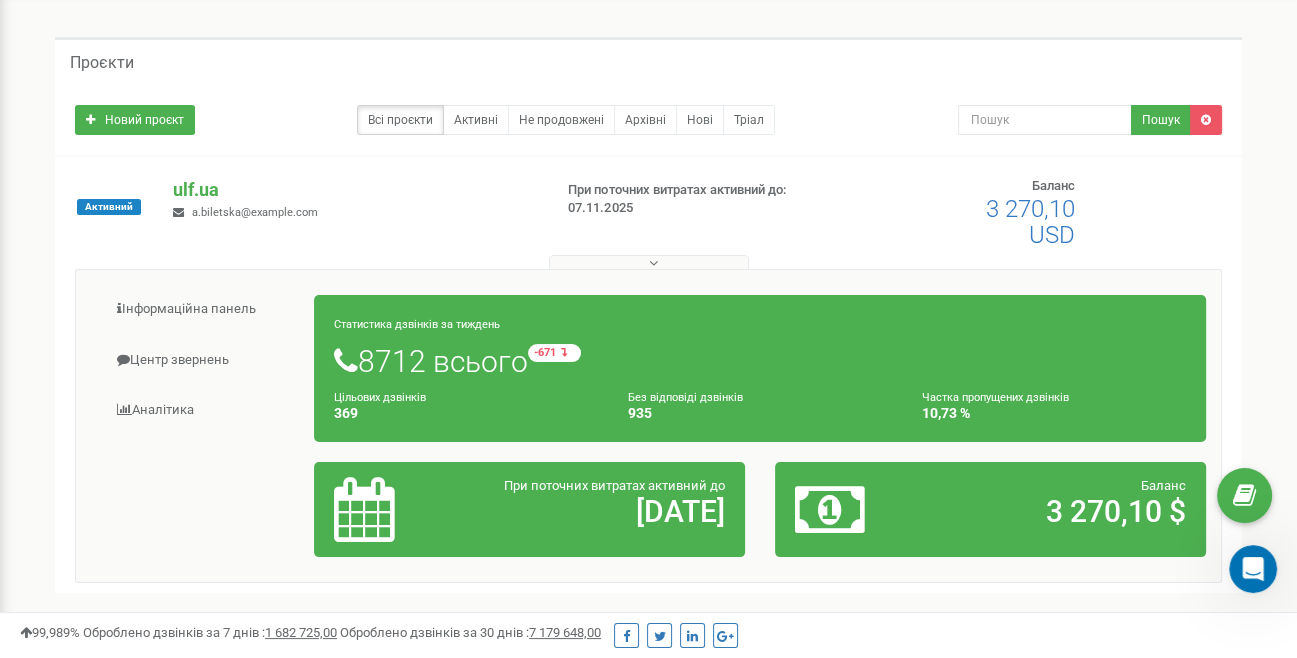 scroll, scrollTop: 100, scrollLeft: 0, axis: vertical 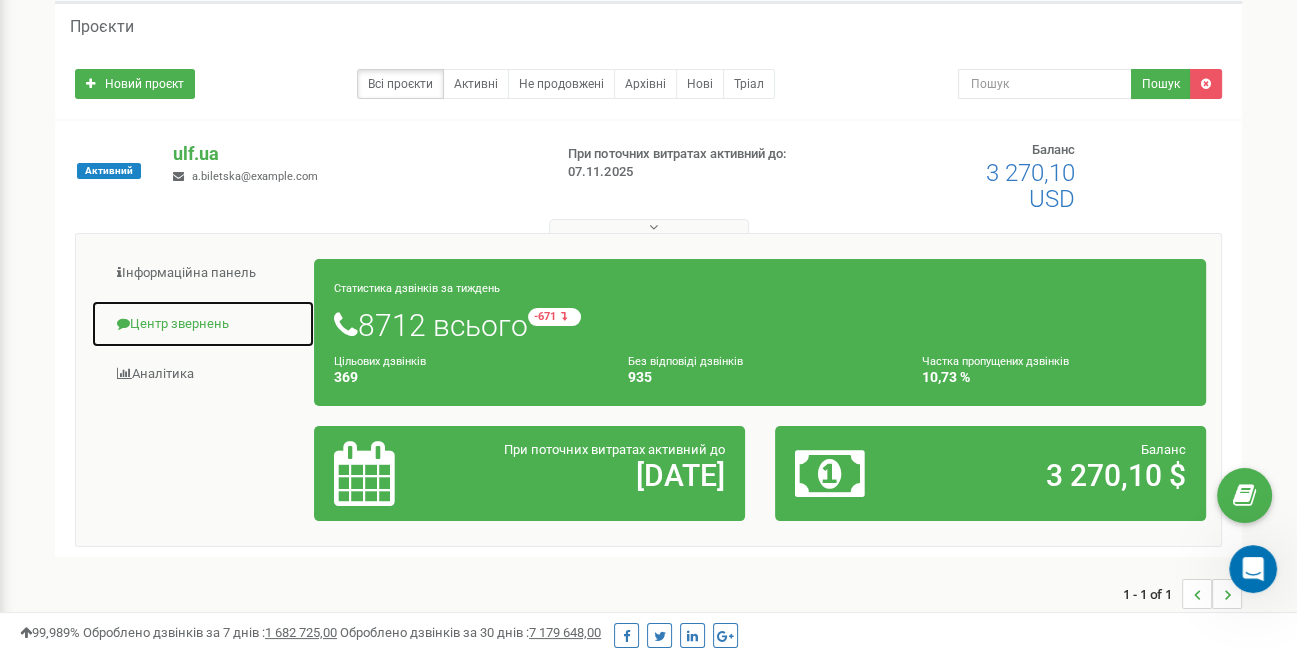 click on "Центр звернень" at bounding box center [203, 324] 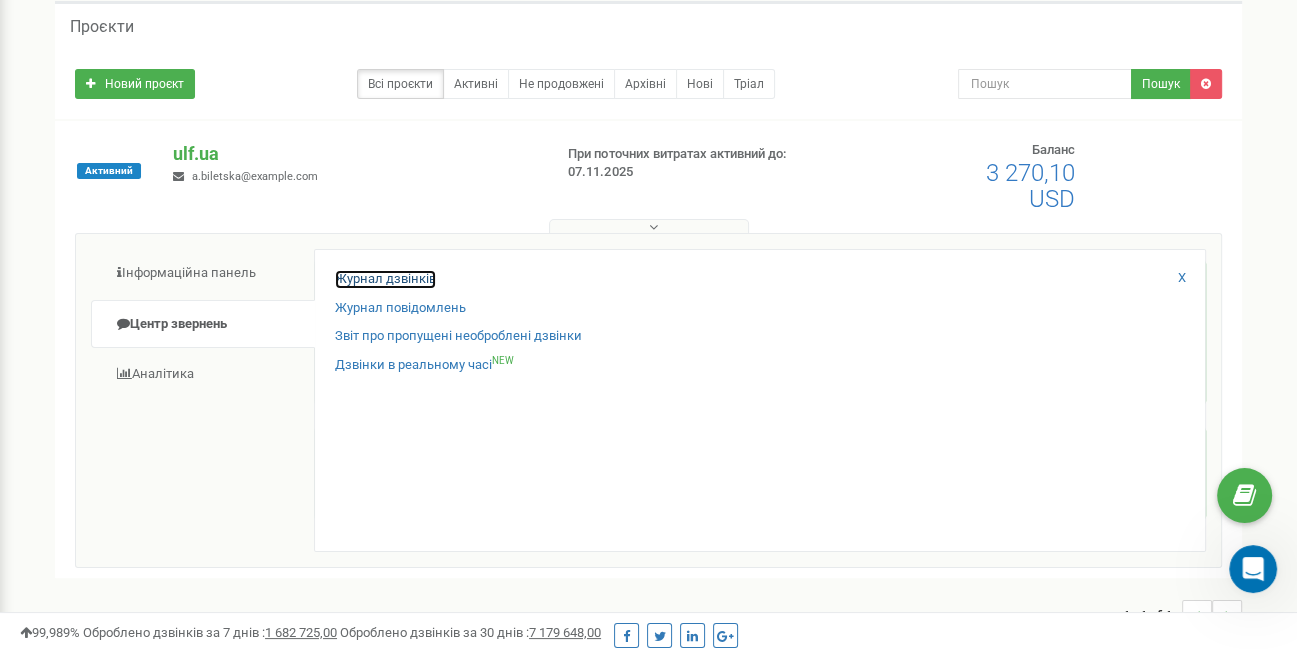 click on "Журнал дзвінків" at bounding box center (385, 279) 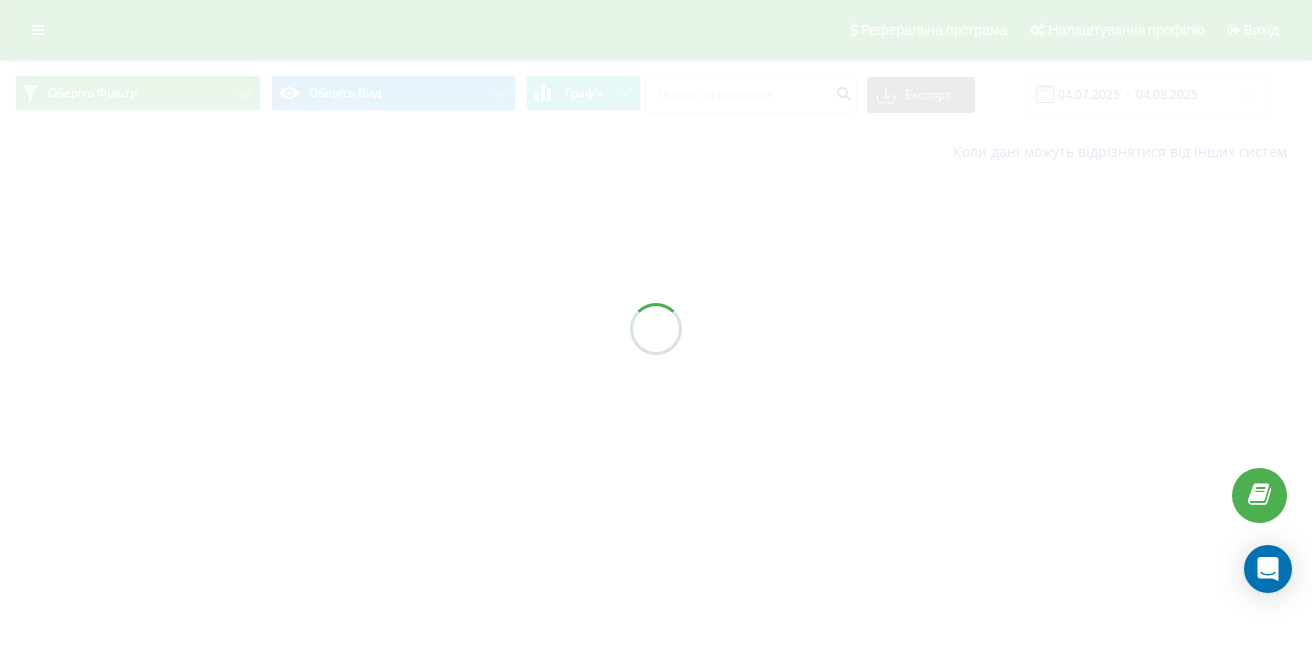 scroll, scrollTop: 0, scrollLeft: 0, axis: both 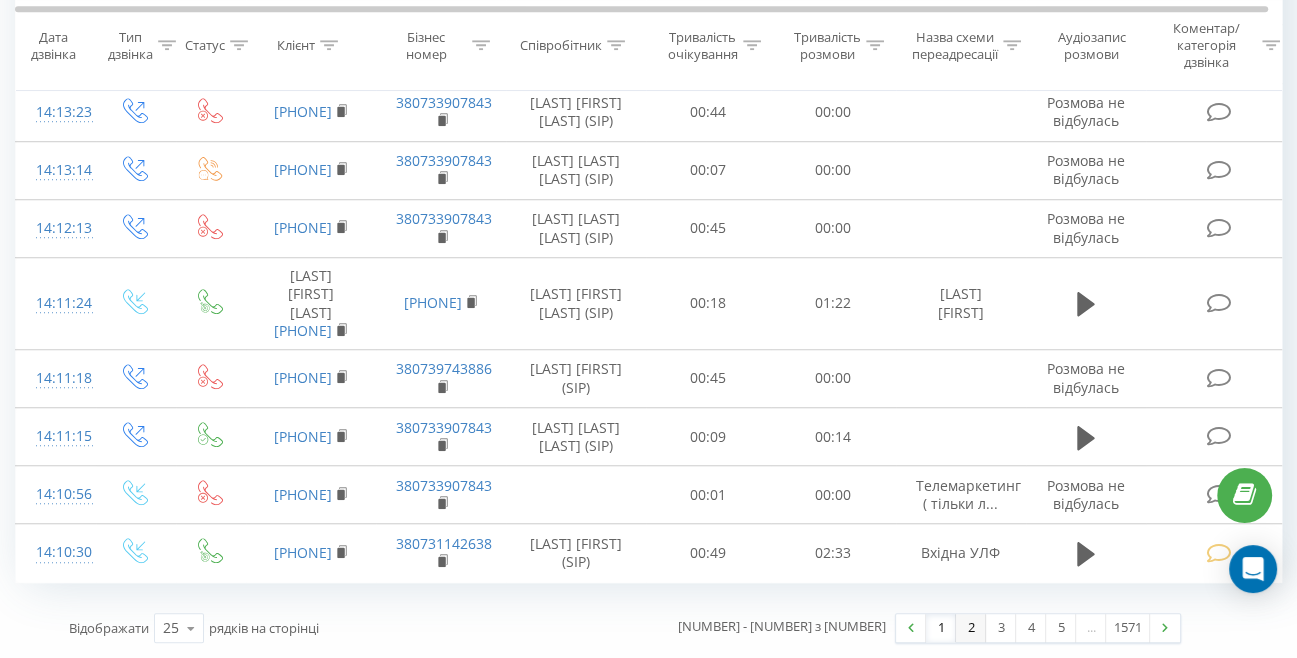 click on "2" at bounding box center [971, 628] 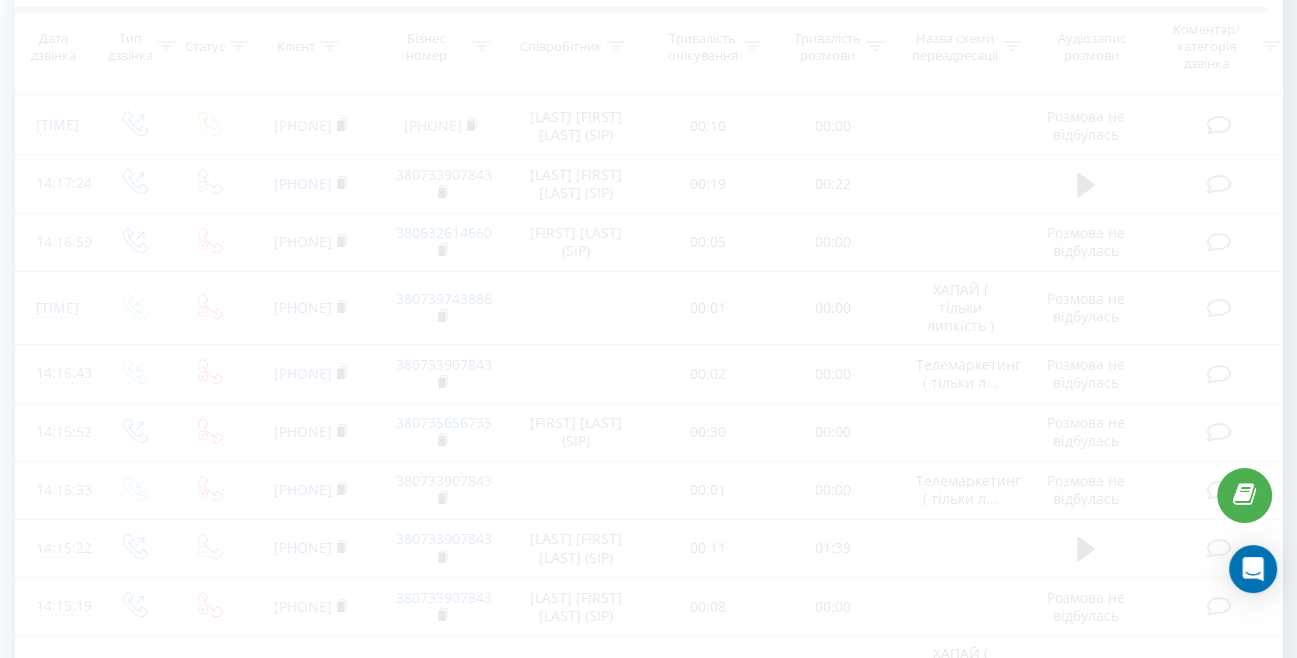 scroll, scrollTop: 132, scrollLeft: 0, axis: vertical 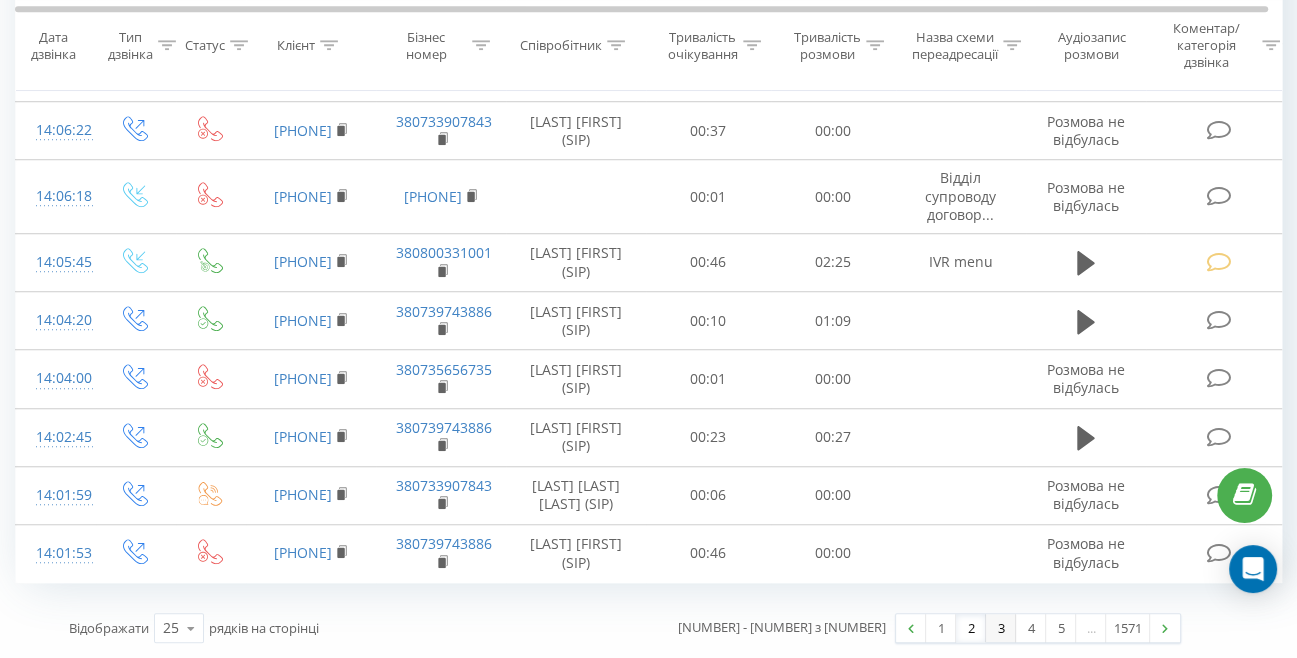 click on "3" at bounding box center [1001, 628] 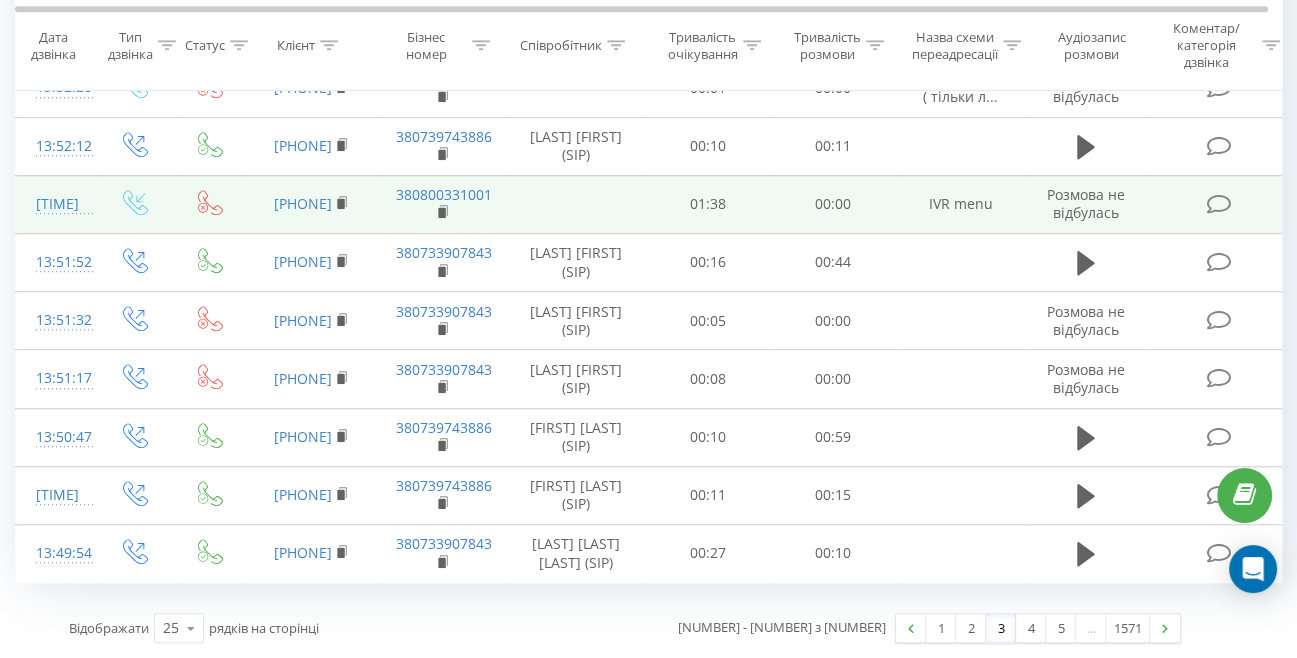 scroll, scrollTop: 1519, scrollLeft: 0, axis: vertical 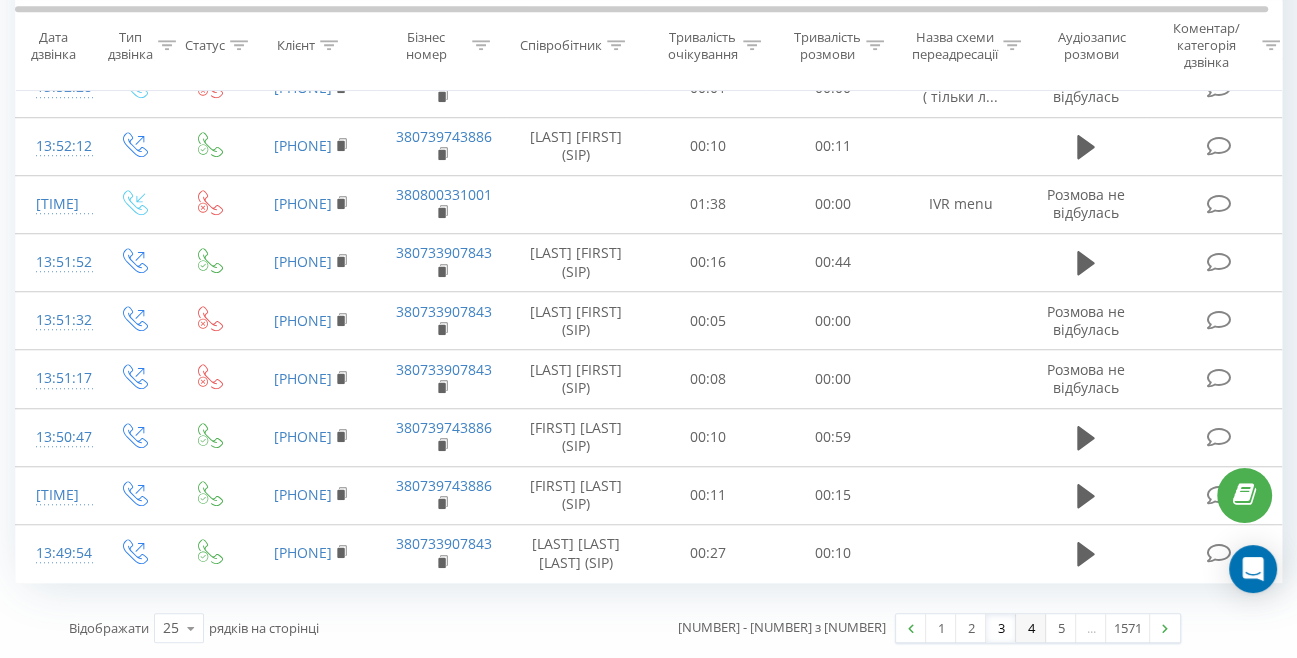click on "4" at bounding box center (1031, 628) 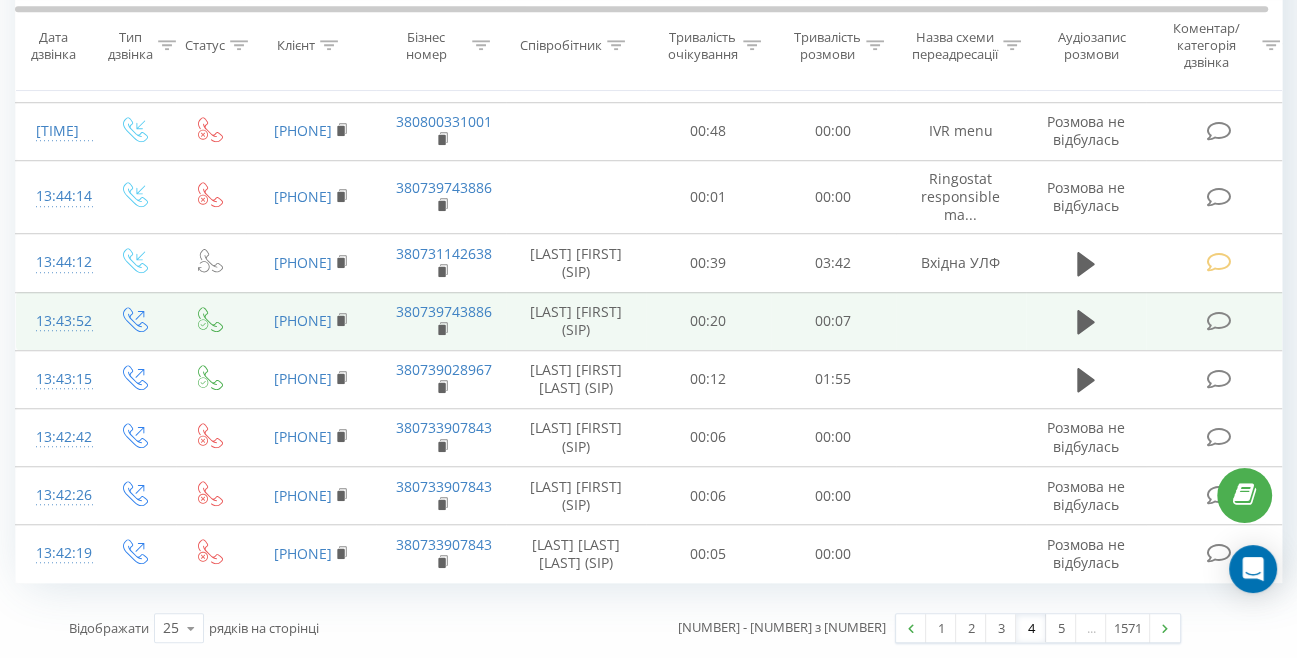 scroll, scrollTop: 1463, scrollLeft: 0, axis: vertical 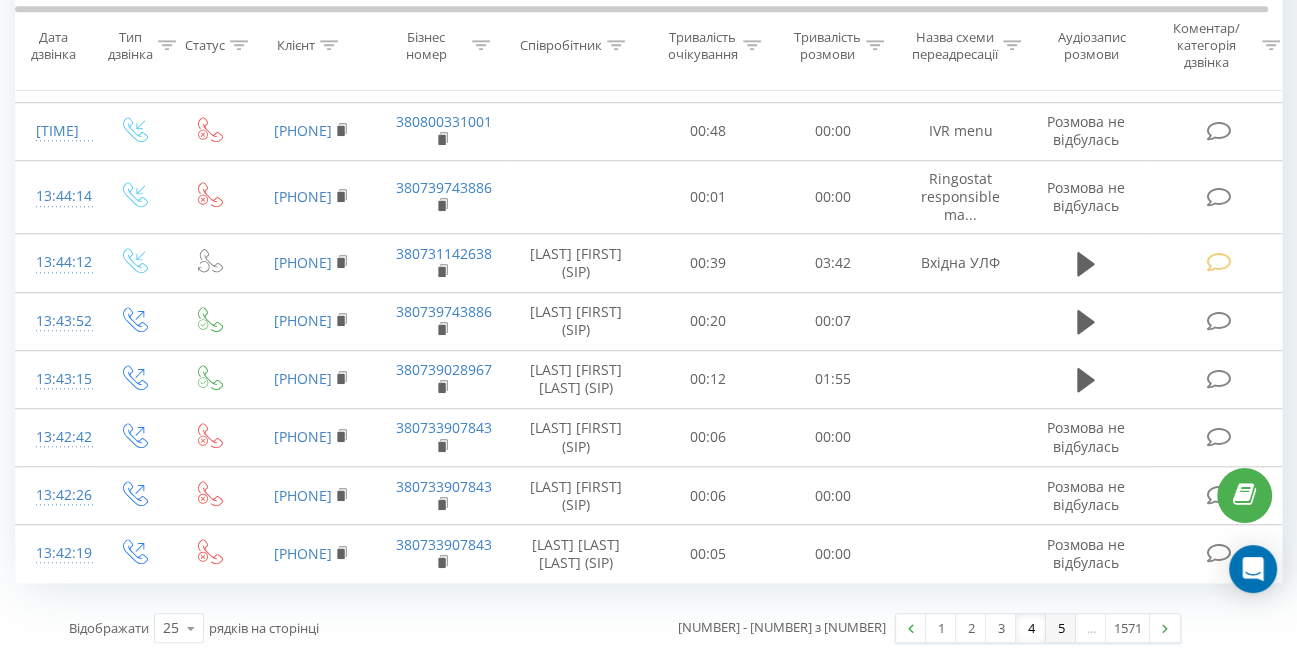 click on "5" at bounding box center [1061, 628] 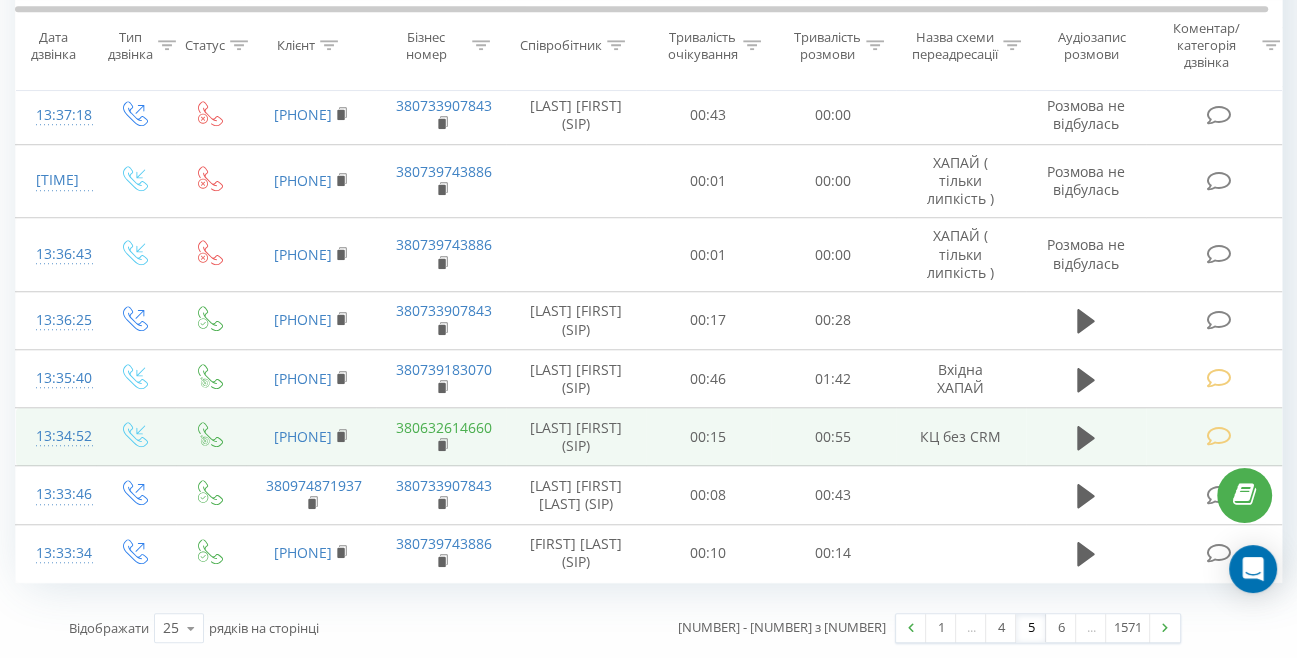 scroll, scrollTop: 1594, scrollLeft: 0, axis: vertical 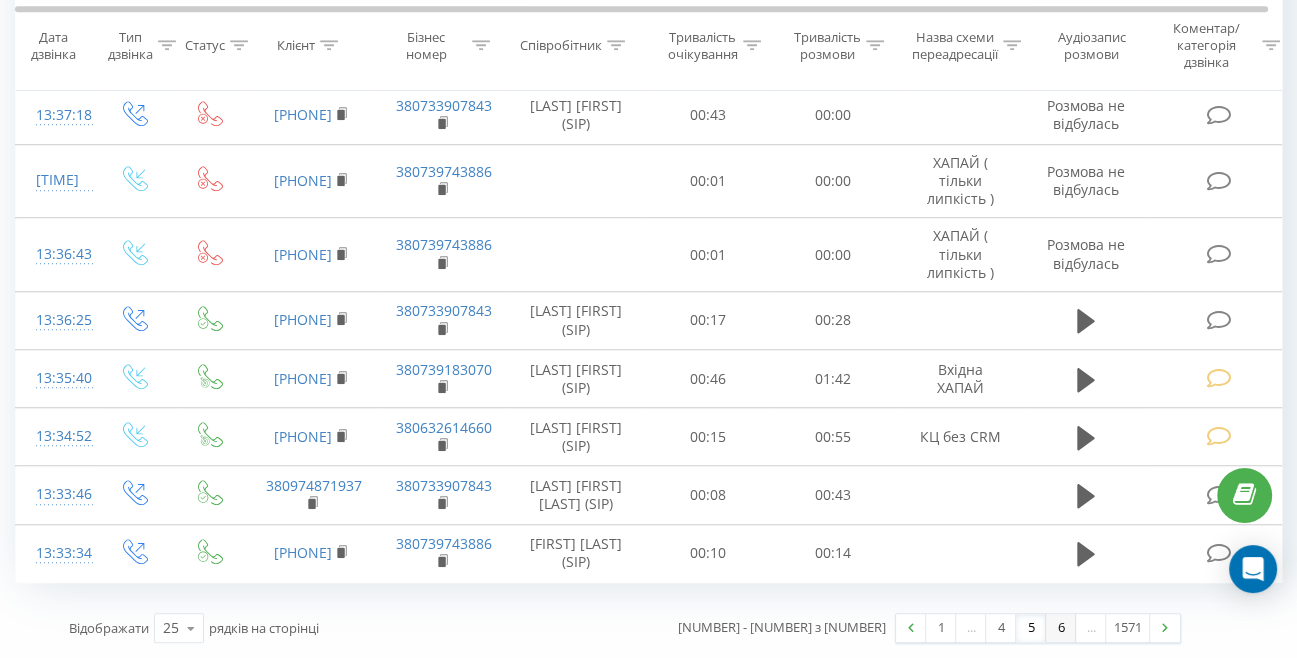 click on "6" at bounding box center [1061, 628] 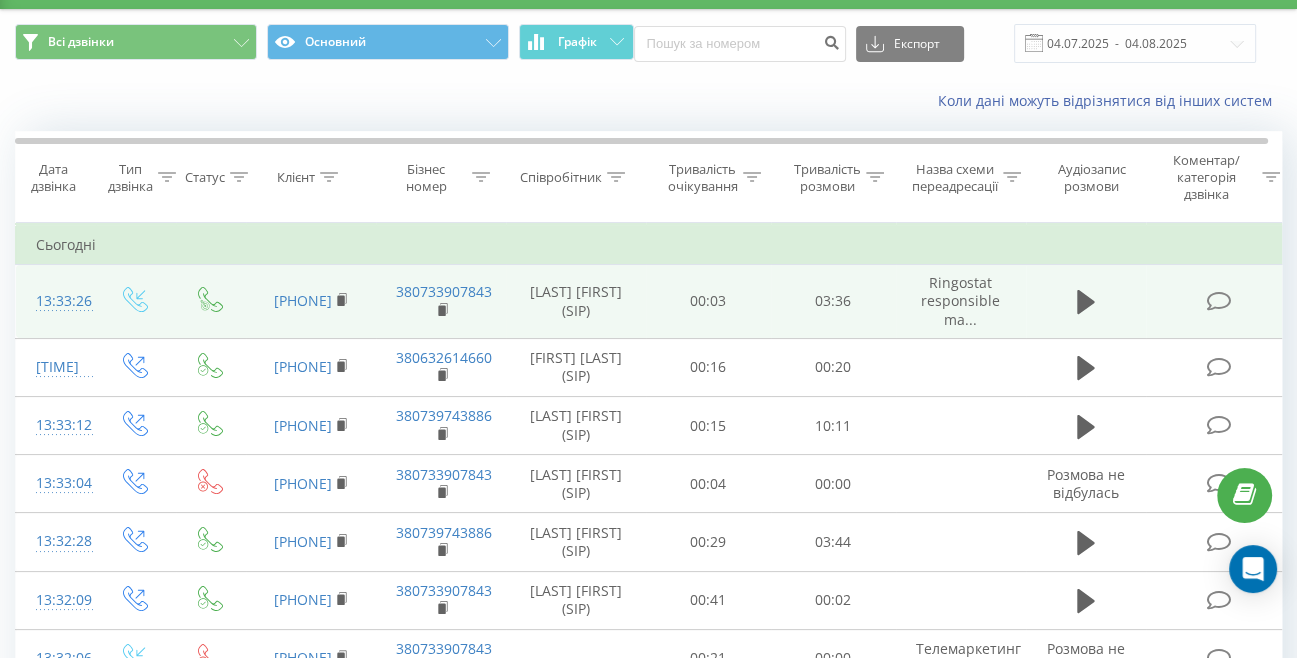 scroll, scrollTop: 0, scrollLeft: 0, axis: both 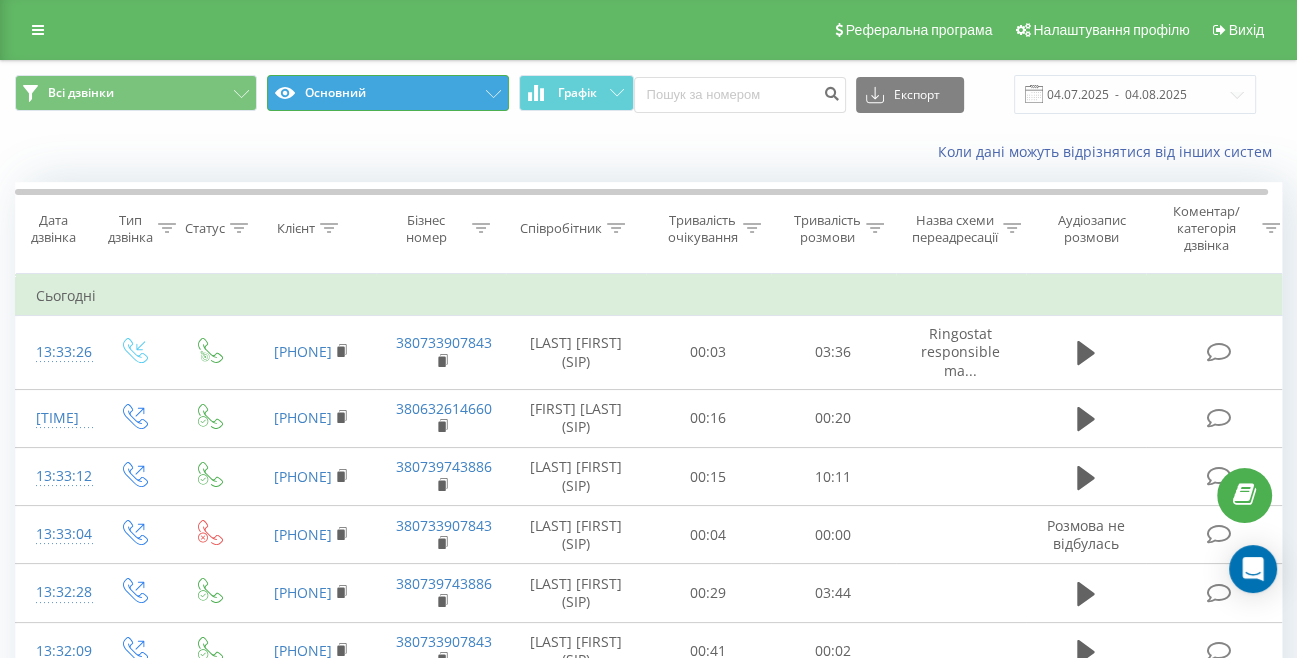 click on "Основний" at bounding box center [388, 93] 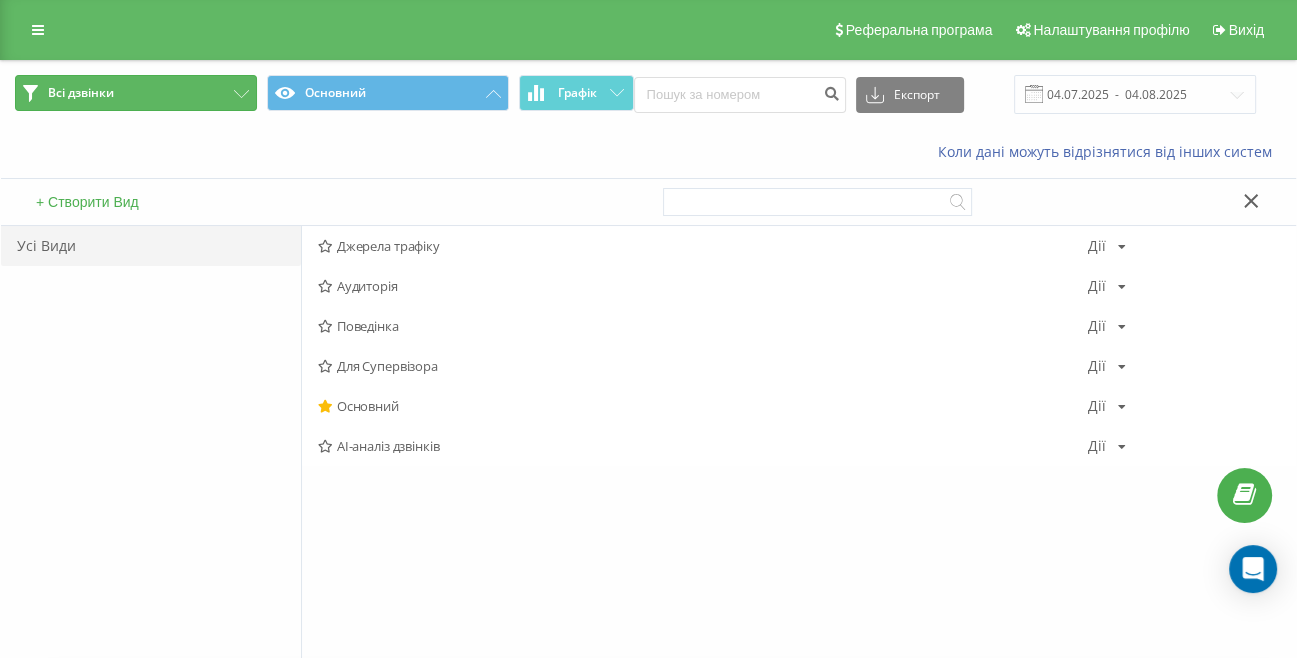 click on "Всі дзвінки" at bounding box center [136, 93] 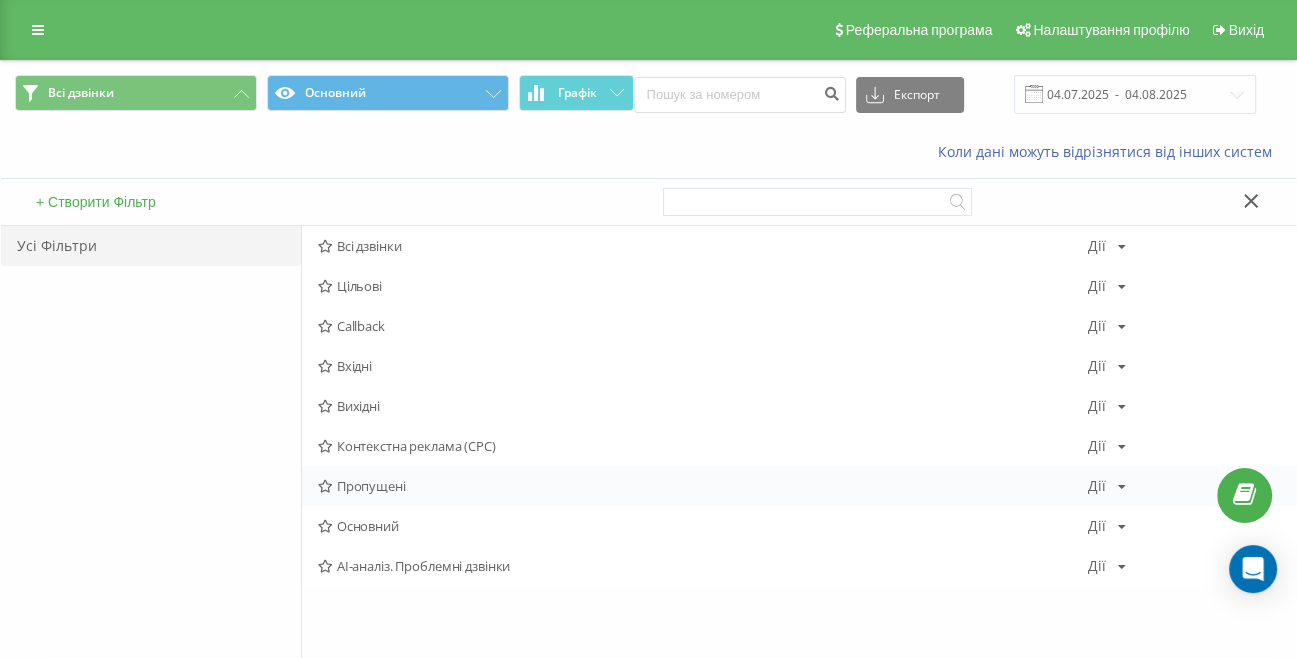 click on "Пропущені" at bounding box center [703, 486] 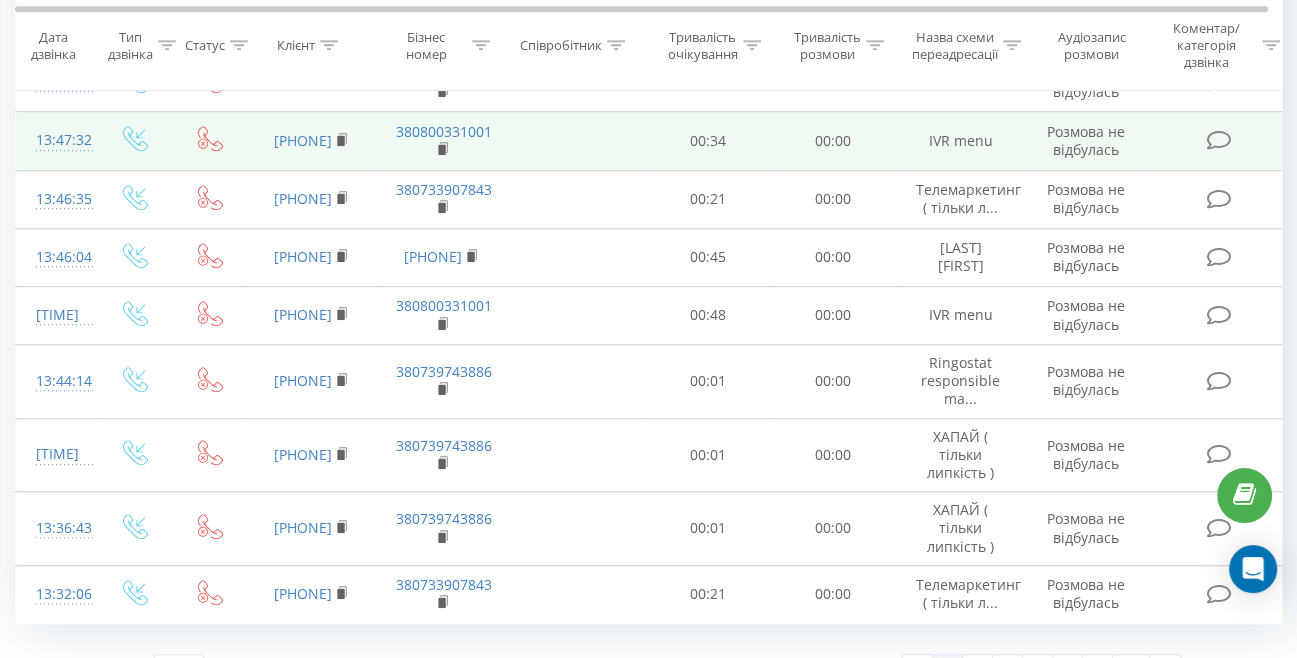 scroll, scrollTop: 1335, scrollLeft: 0, axis: vertical 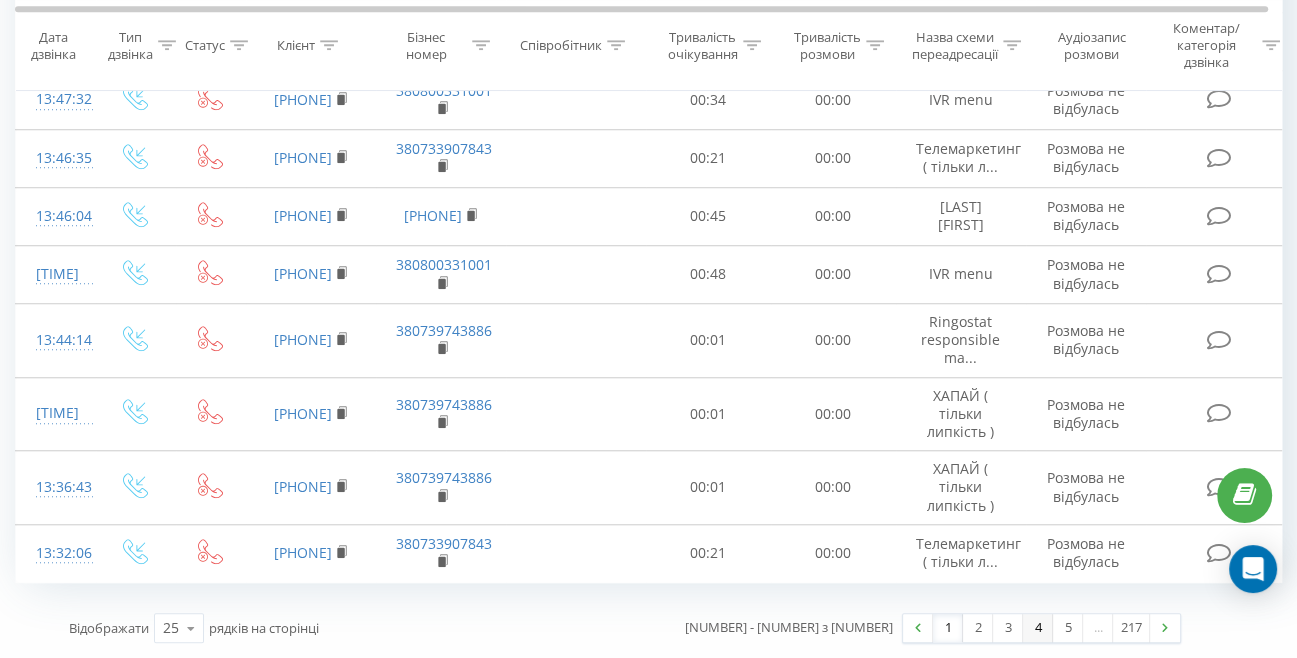 click on "4" at bounding box center [1038, 628] 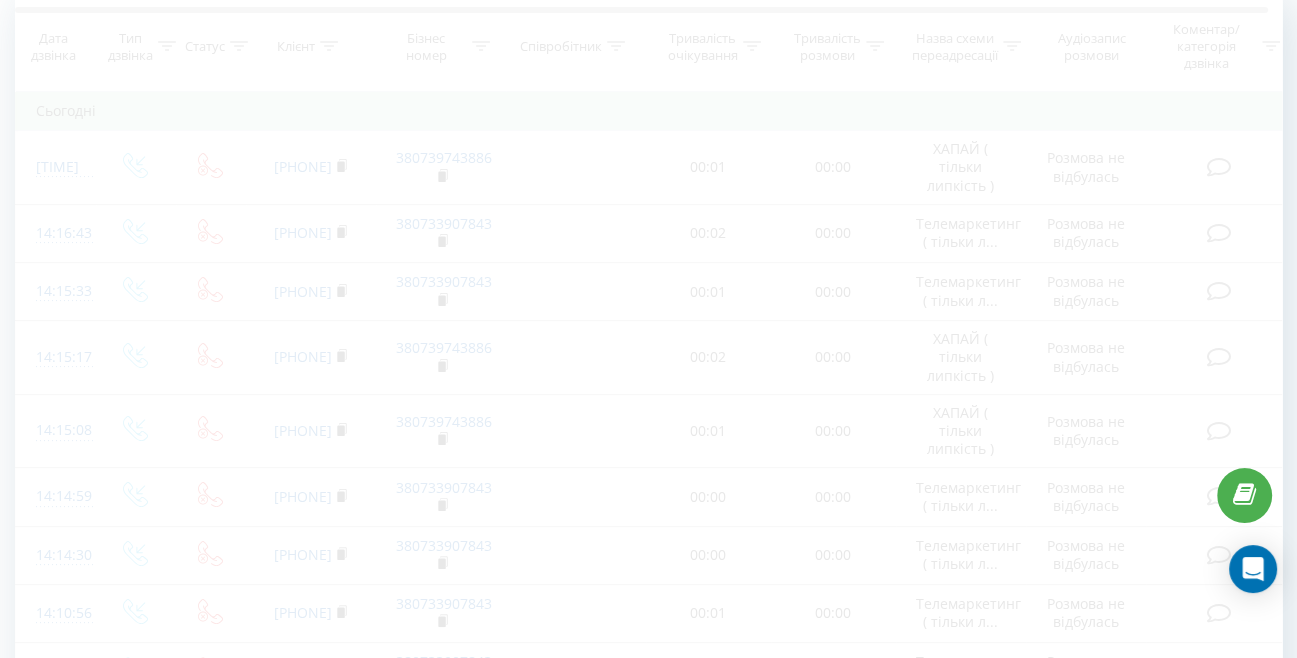 scroll, scrollTop: 132, scrollLeft: 0, axis: vertical 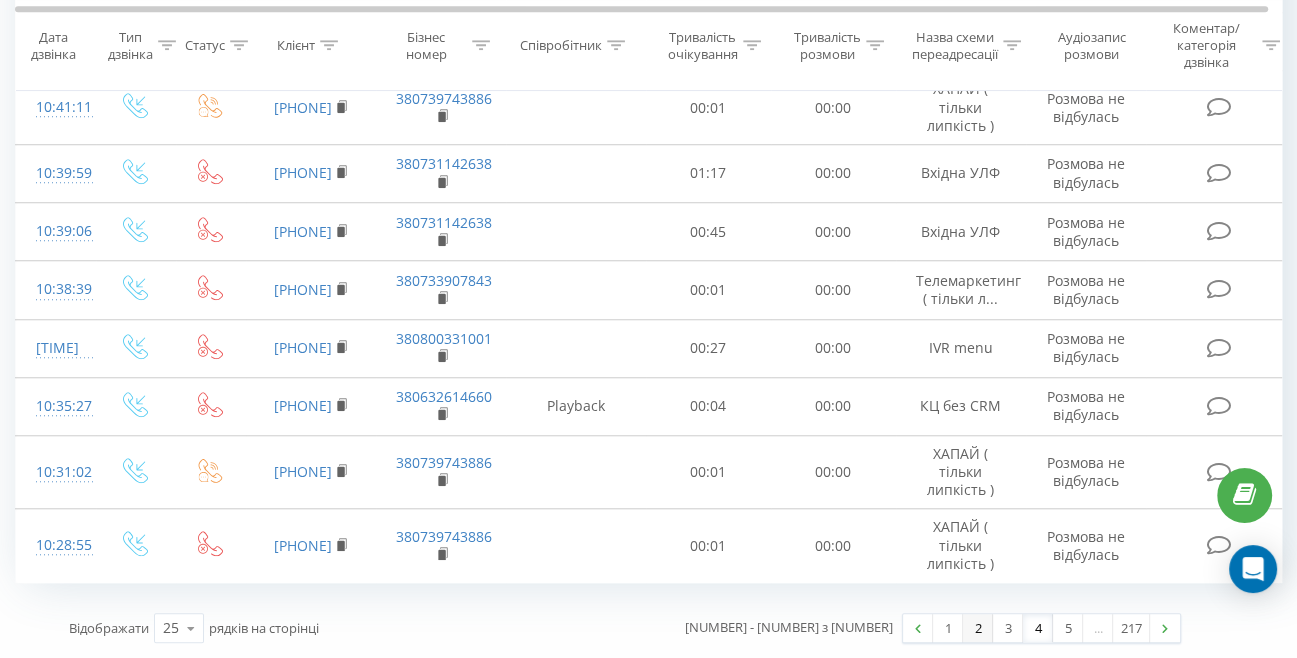 click on "2" at bounding box center [978, 628] 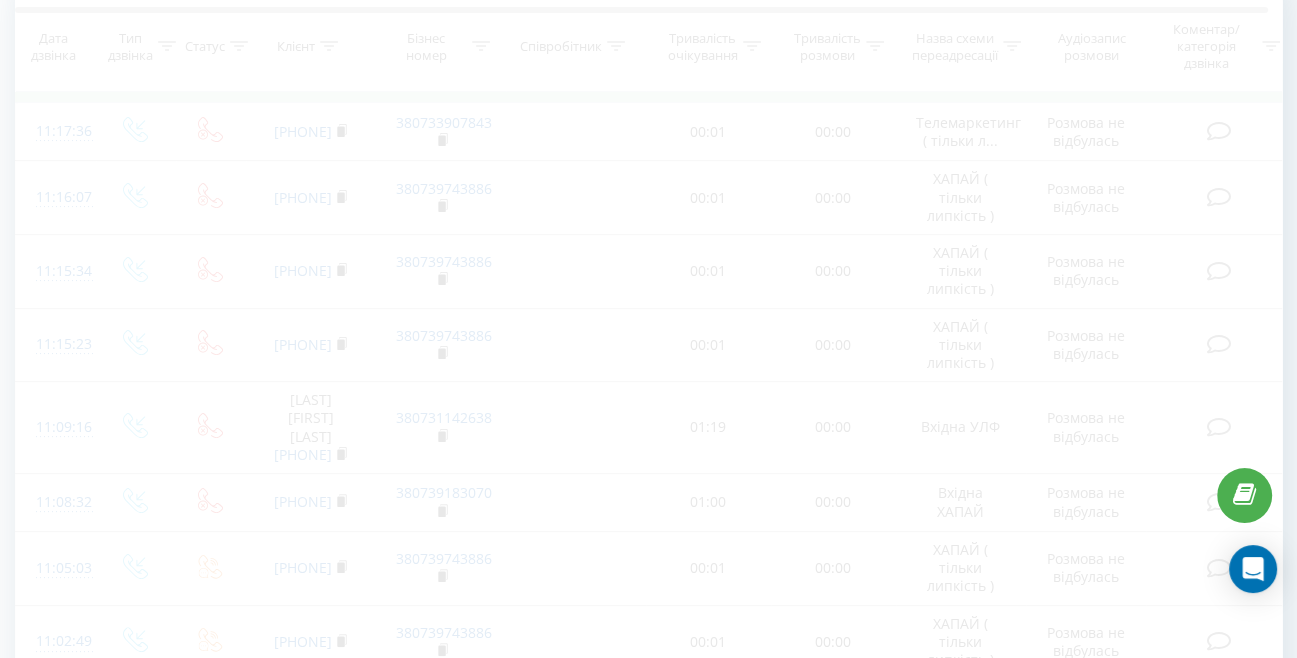 scroll, scrollTop: 132, scrollLeft: 0, axis: vertical 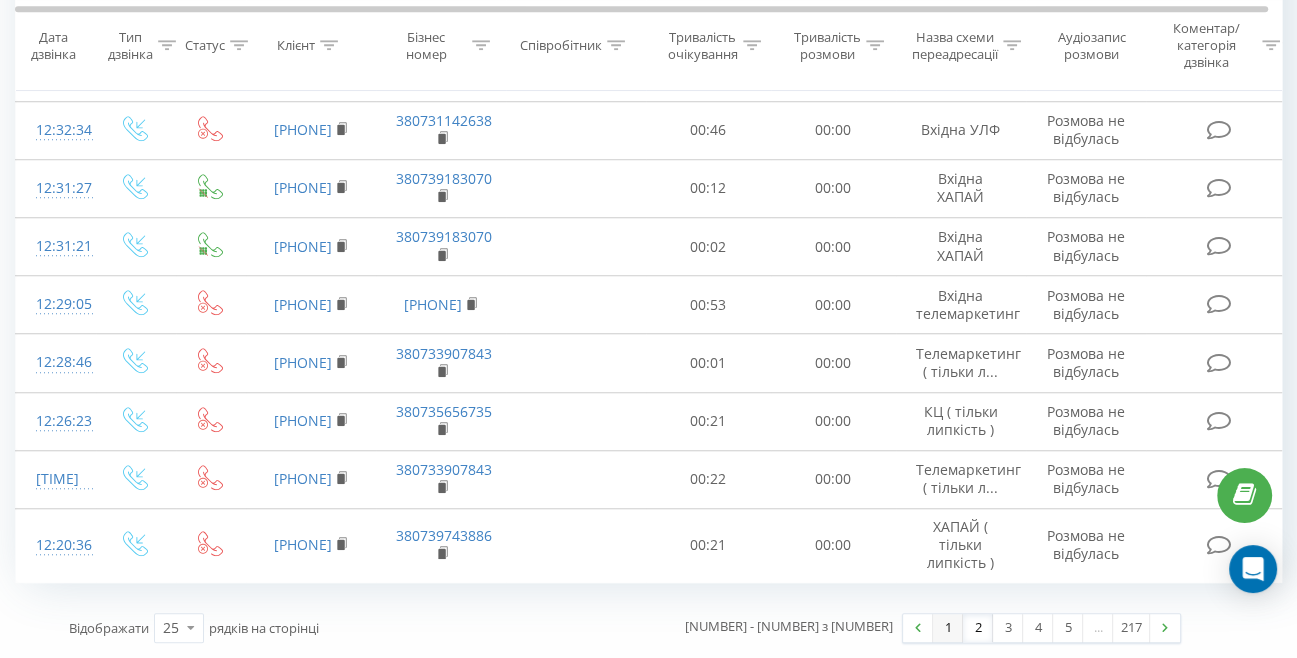 click on "1" at bounding box center [948, 628] 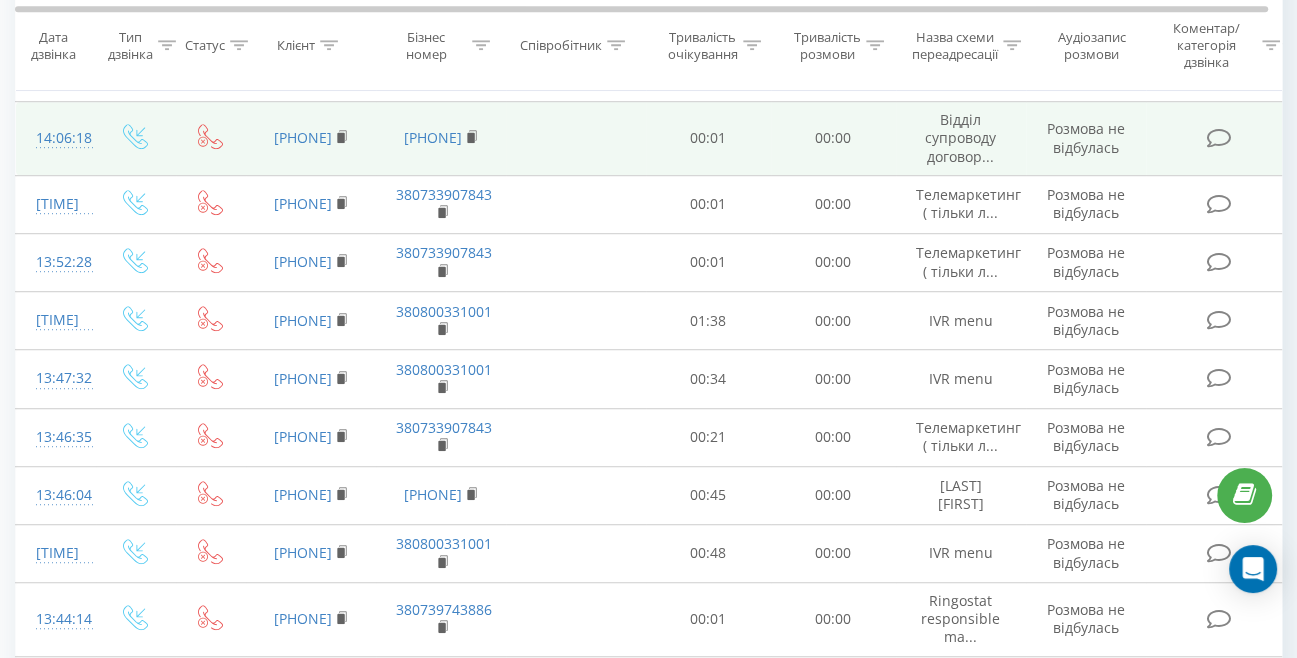 scroll, scrollTop: 1335, scrollLeft: 0, axis: vertical 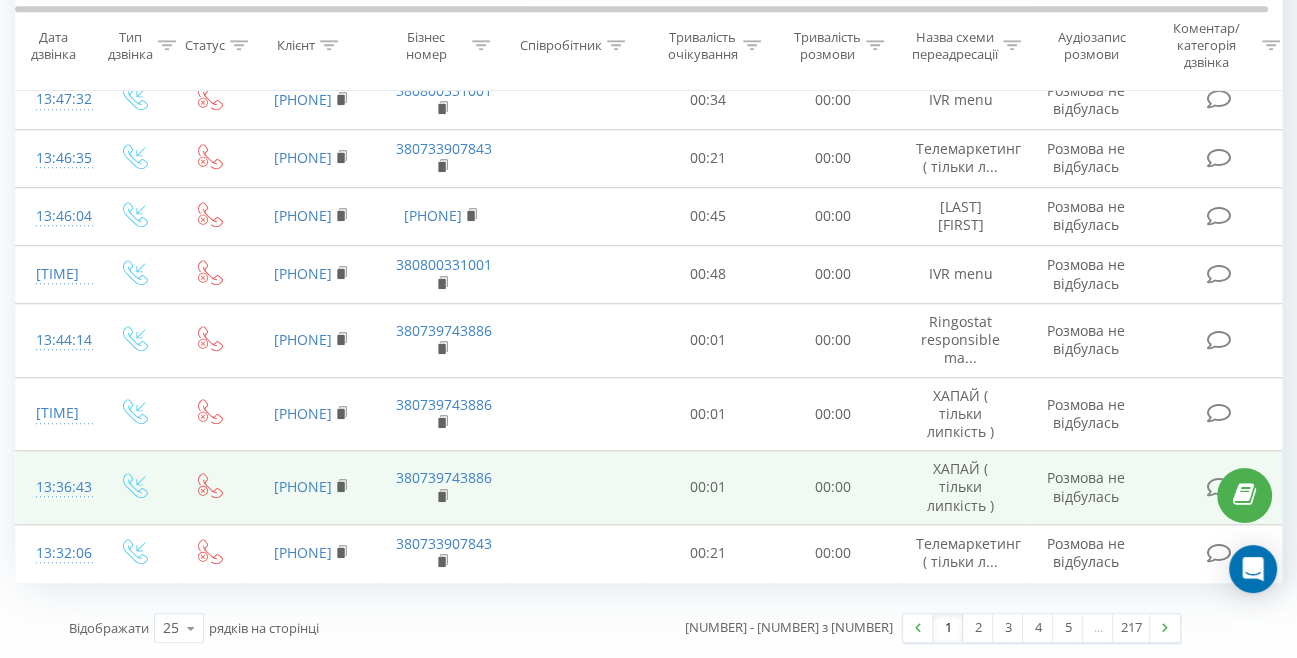 drag, startPoint x: 366, startPoint y: 481, endPoint x: 289, endPoint y: 467, distance: 78.26238 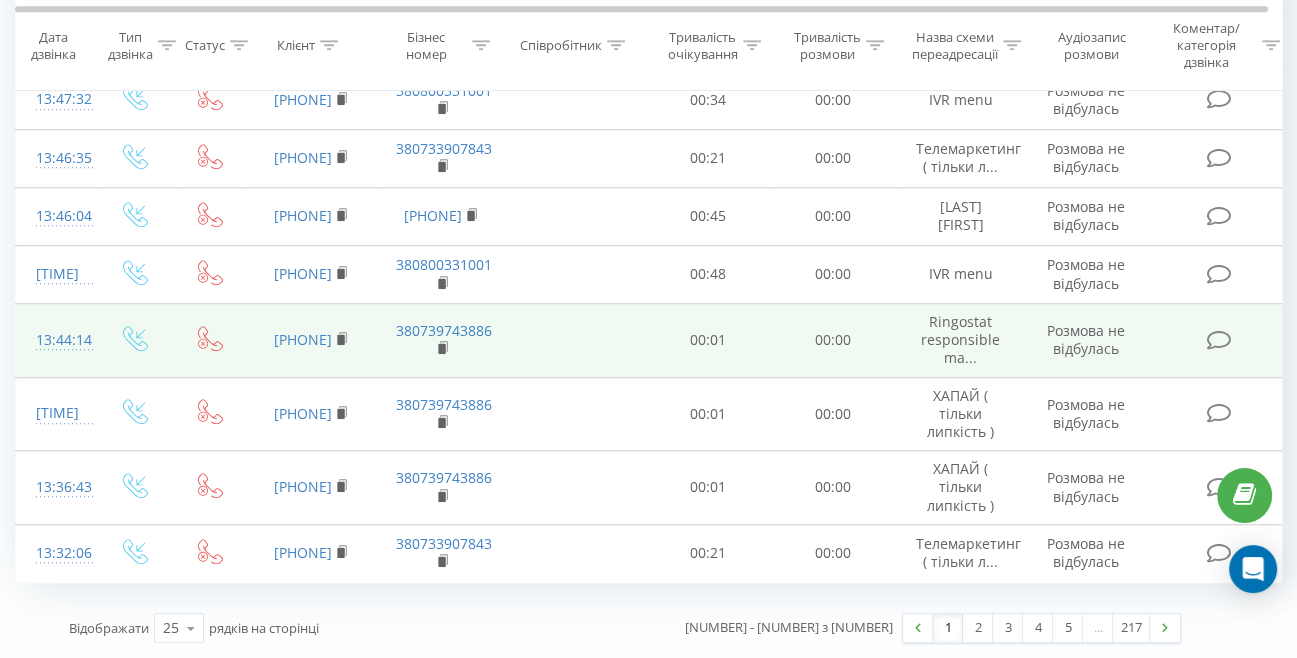 copy on "0667504543" 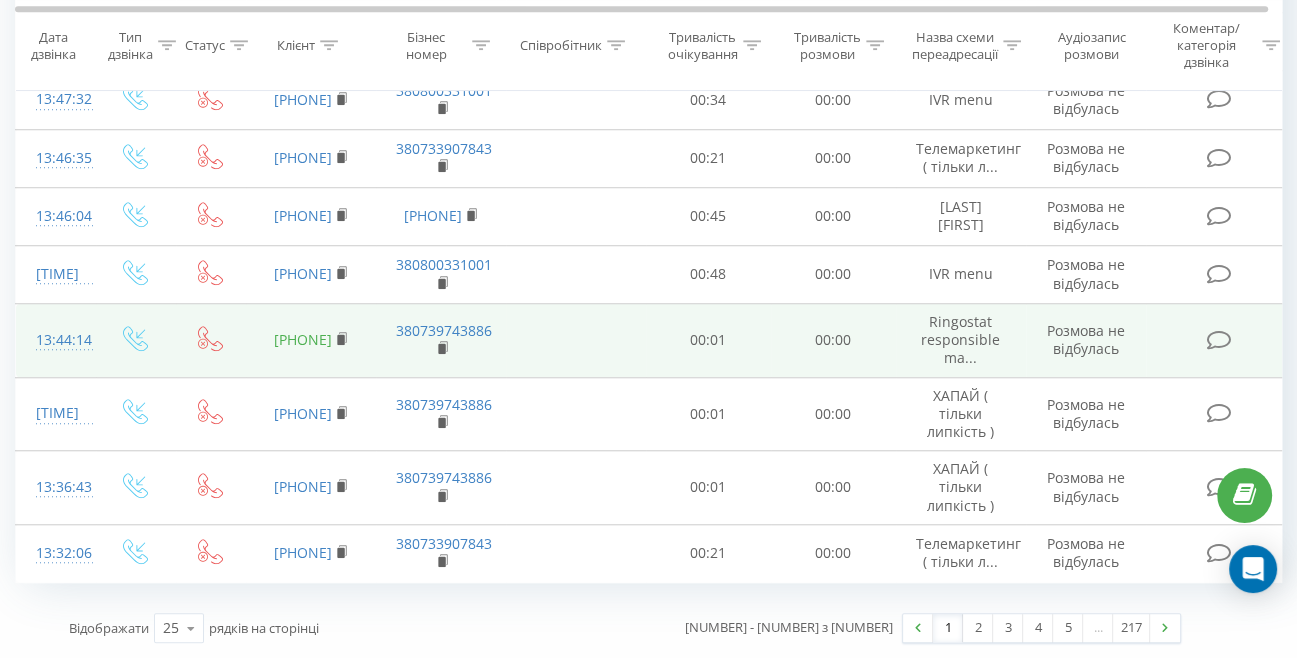drag, startPoint x: 370, startPoint y: 338, endPoint x: 279, endPoint y: 339, distance: 91.00549 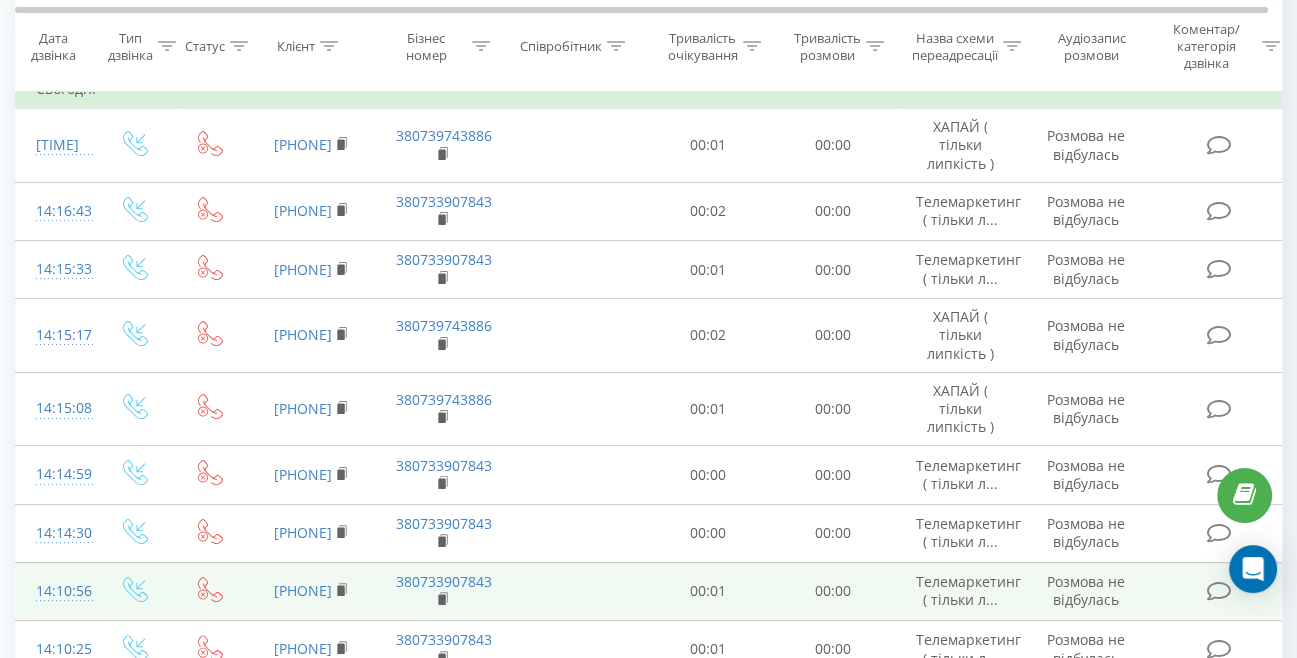 scroll, scrollTop: 235, scrollLeft: 0, axis: vertical 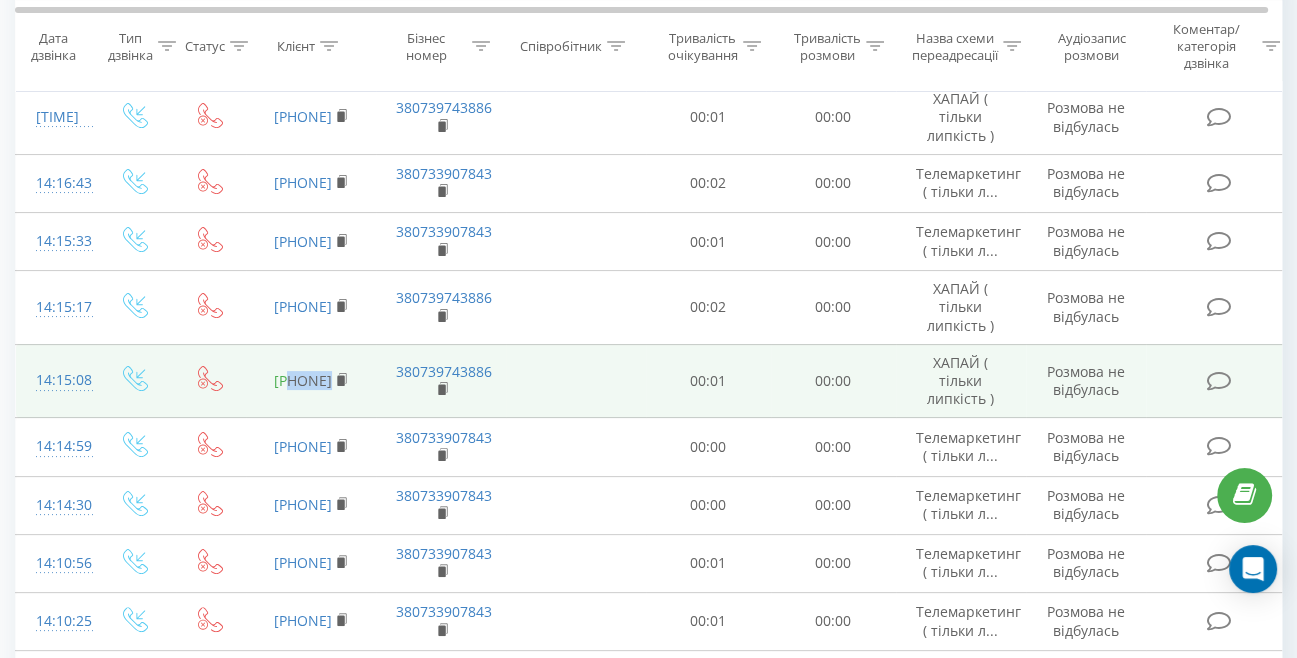 drag, startPoint x: 376, startPoint y: 375, endPoint x: 283, endPoint y: 367, distance: 93.34345 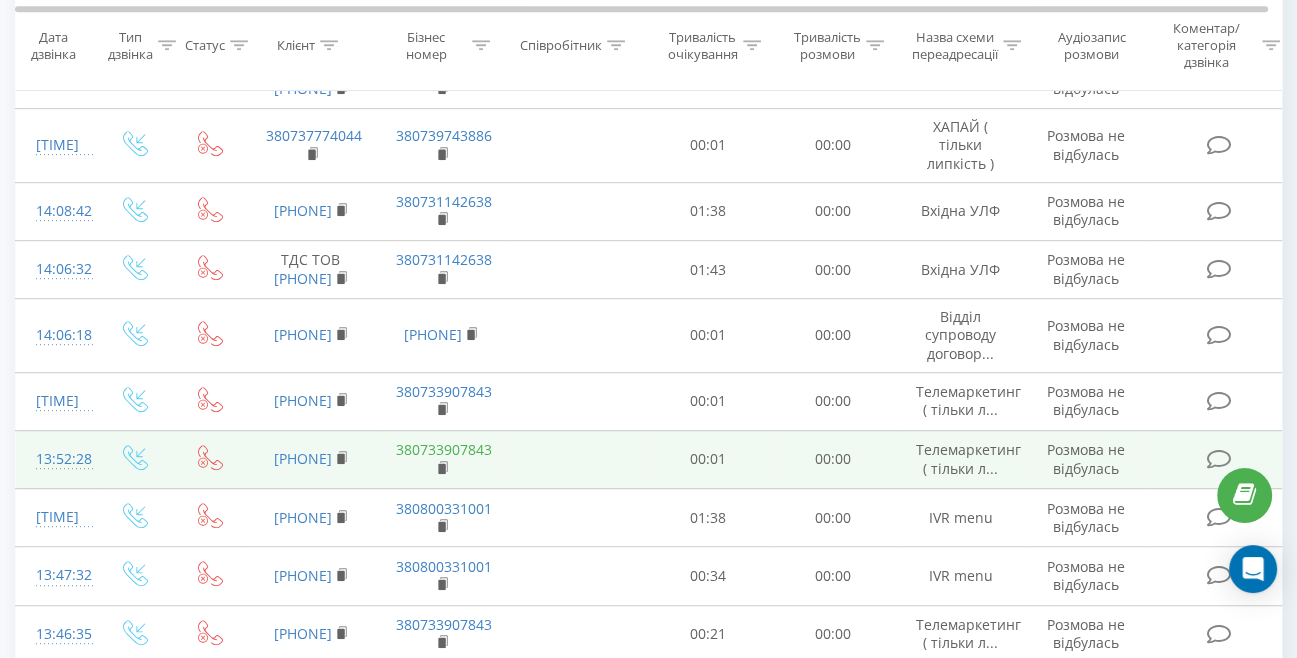 scroll, scrollTop: 1335, scrollLeft: 0, axis: vertical 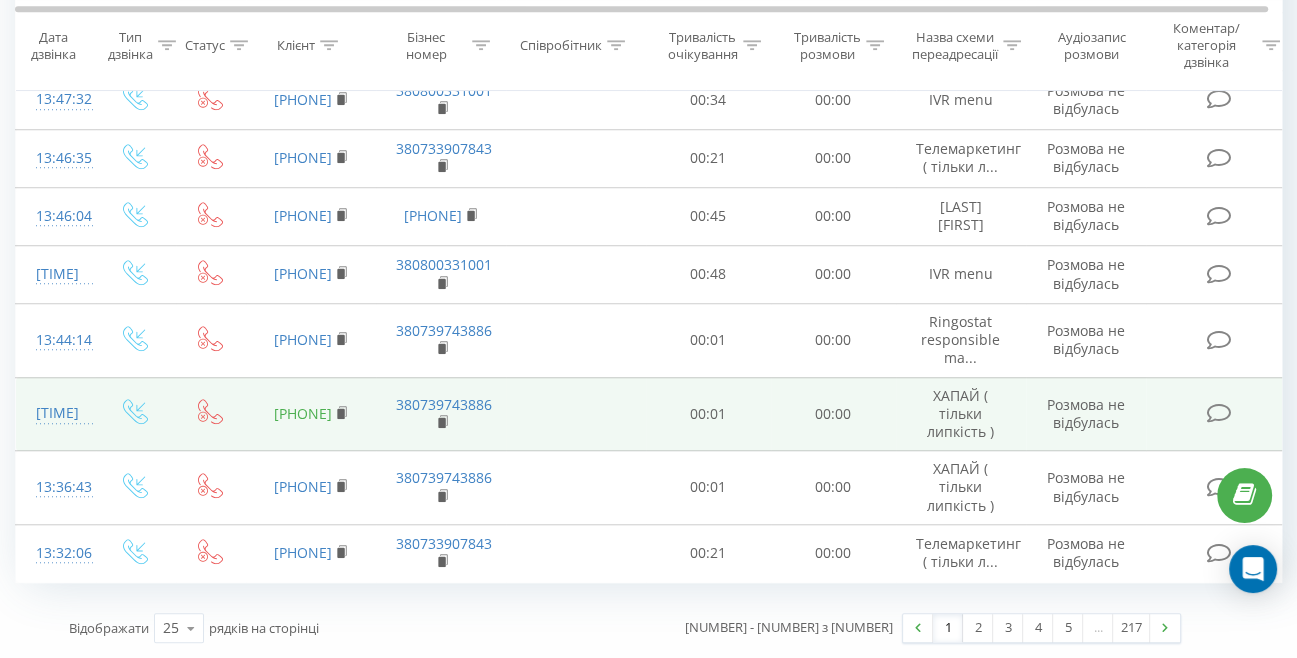 drag, startPoint x: 352, startPoint y: 399, endPoint x: 286, endPoint y: 405, distance: 66.27216 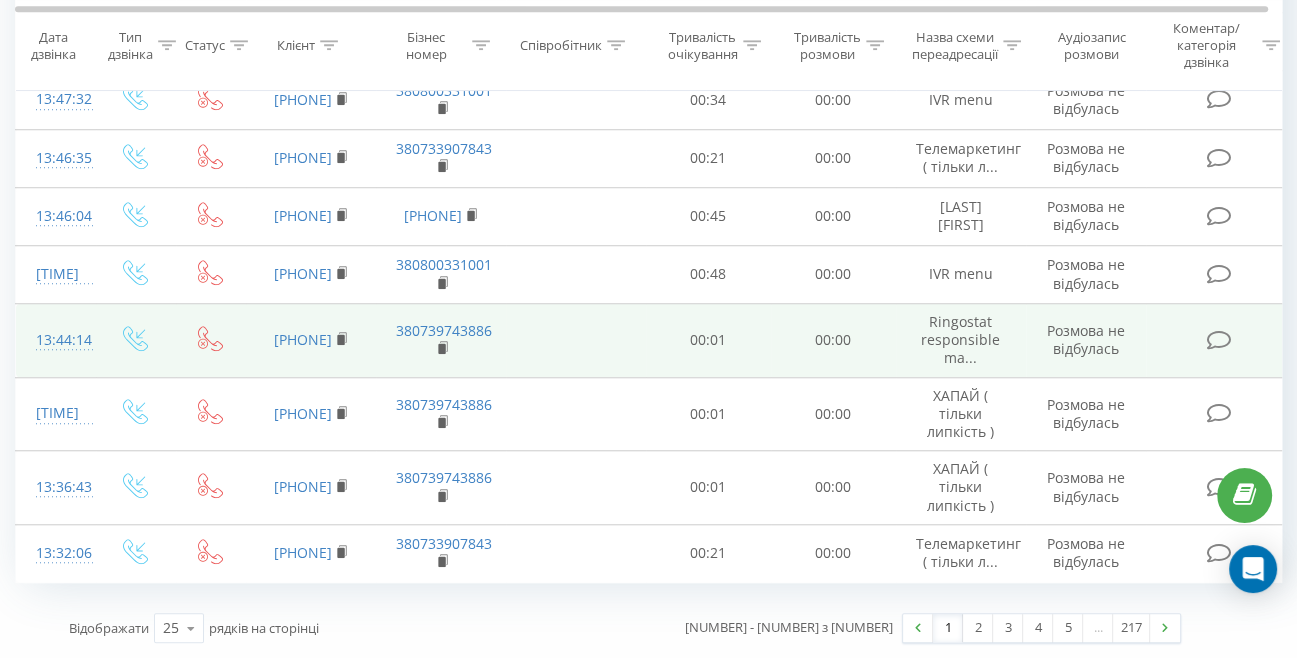 copy on "0667504543" 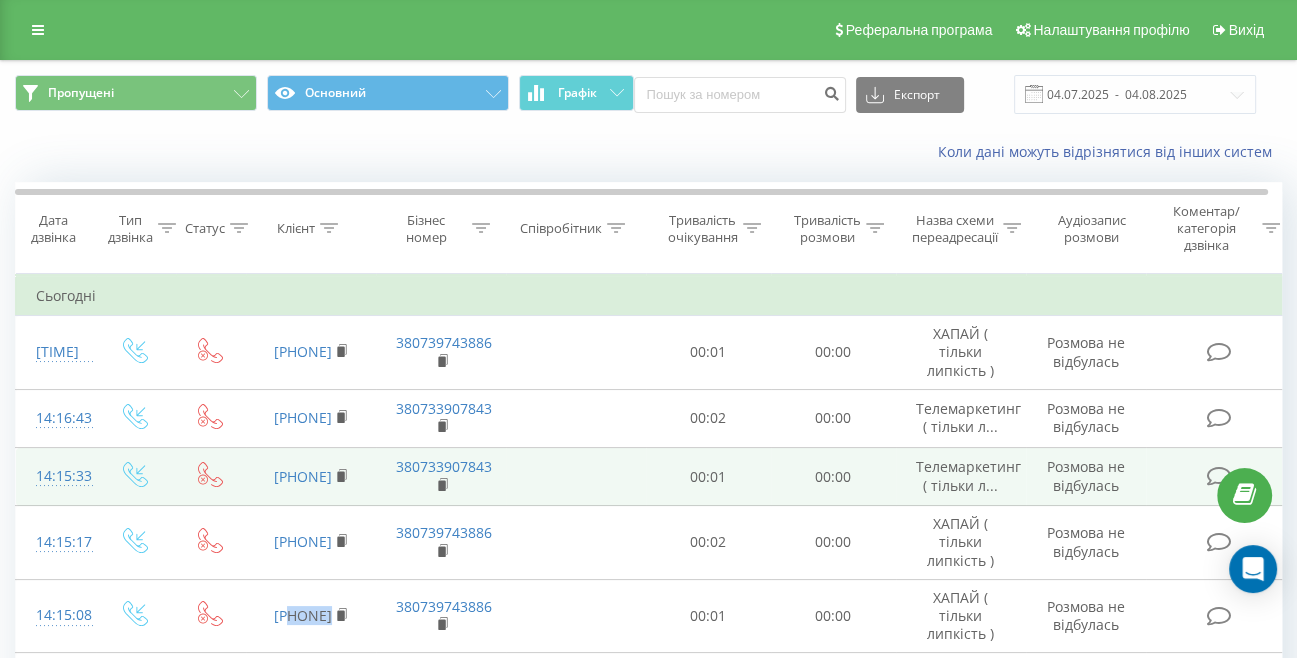 scroll, scrollTop: 0, scrollLeft: 0, axis: both 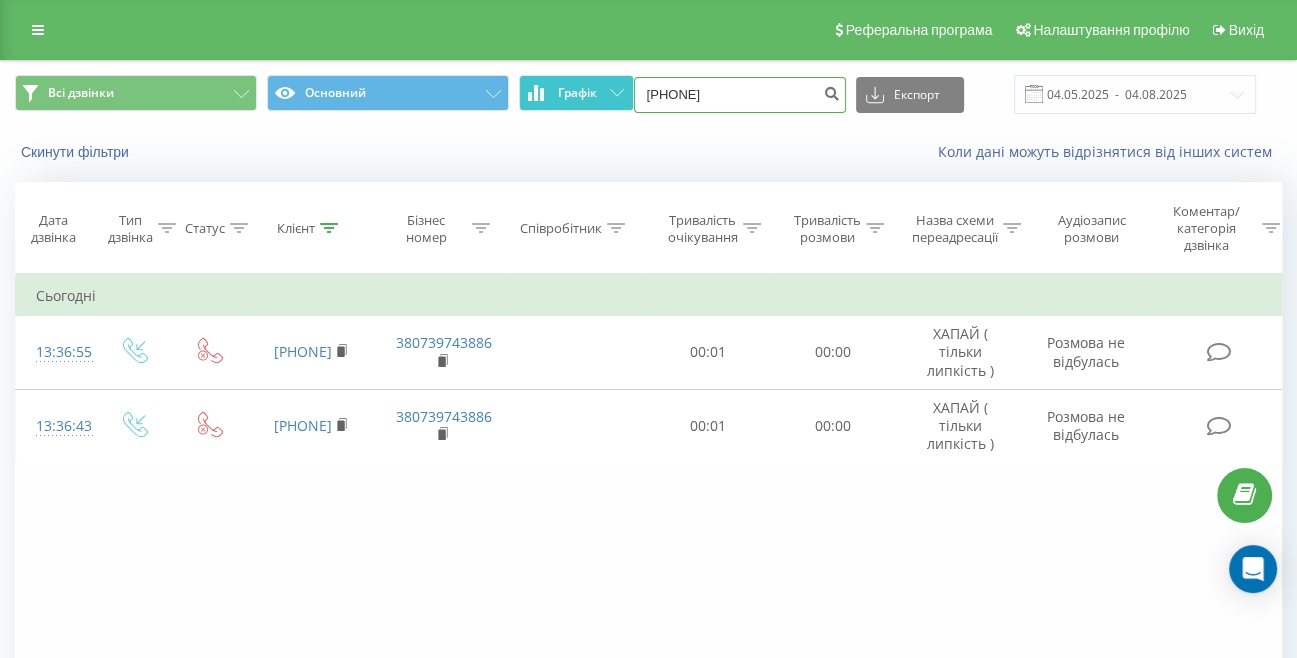 drag, startPoint x: 640, startPoint y: 111, endPoint x: 625, endPoint y: 107, distance: 15.524175 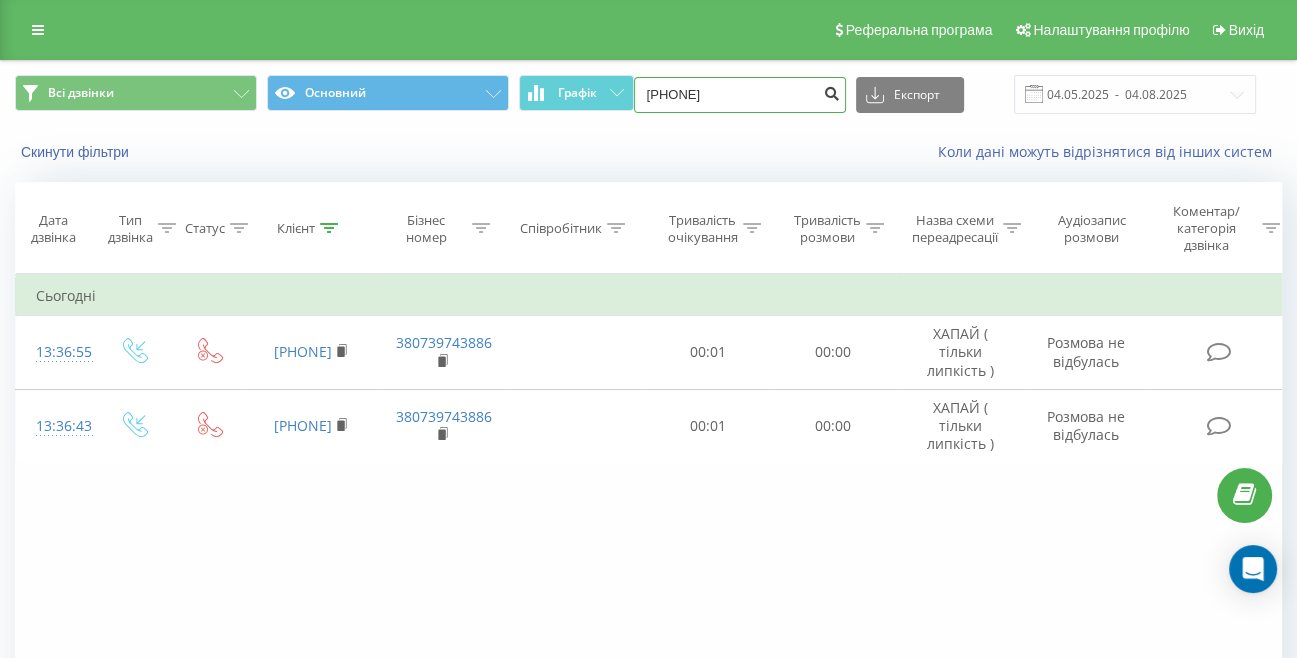type on "[PHONE]" 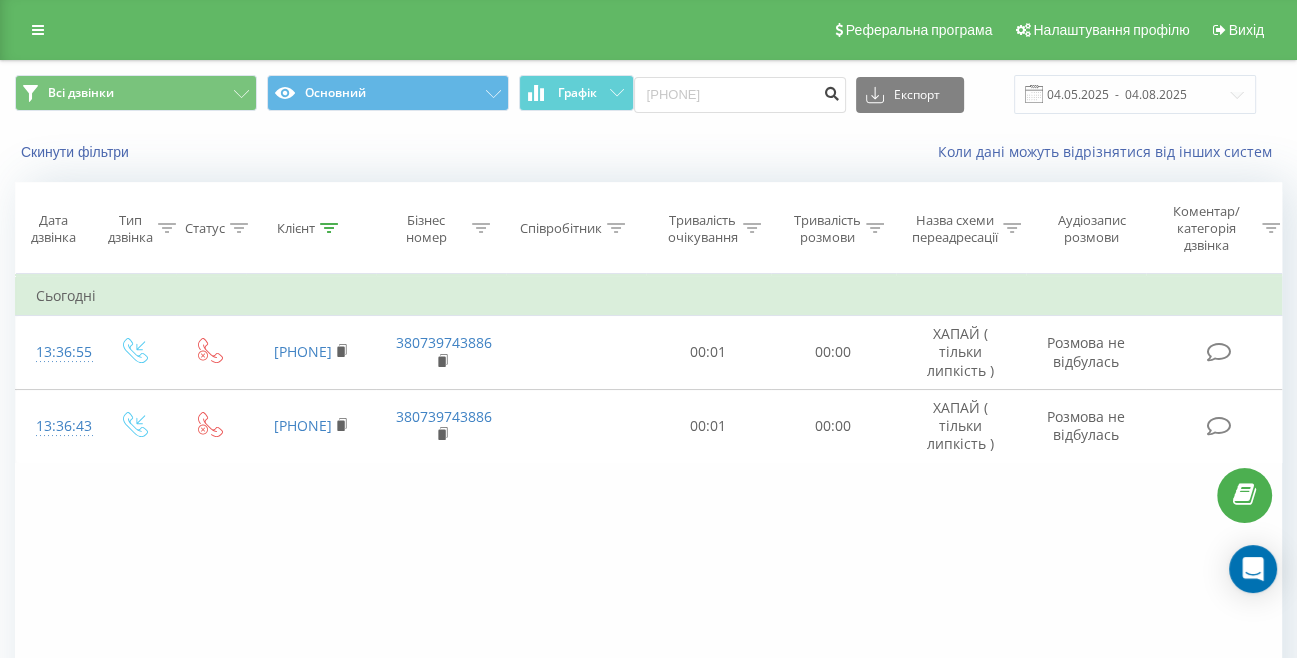 click at bounding box center (832, 91) 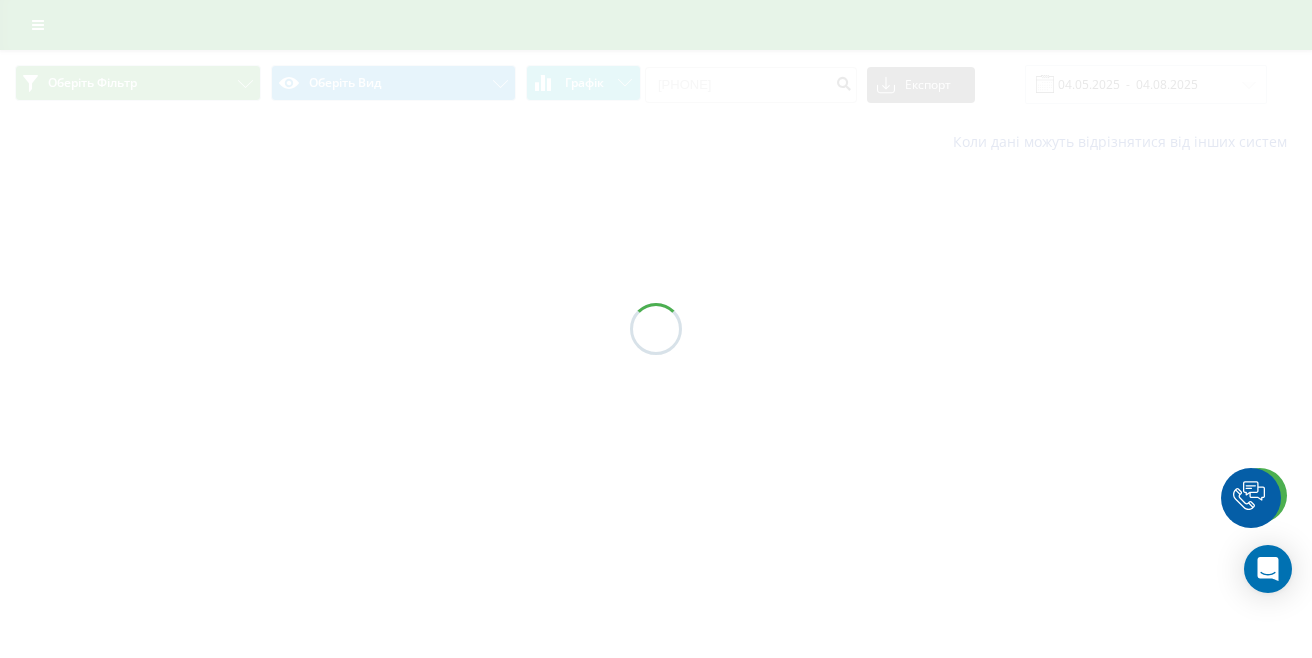 scroll, scrollTop: 0, scrollLeft: 0, axis: both 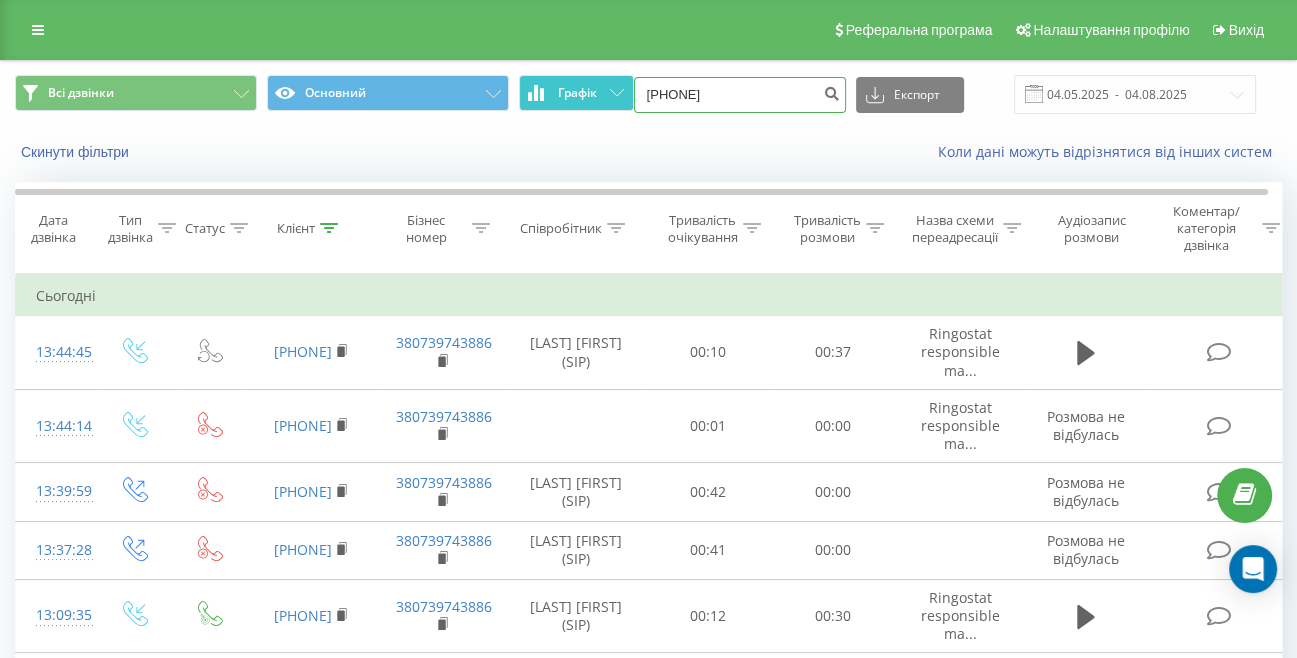 drag, startPoint x: 760, startPoint y: 97, endPoint x: 628, endPoint y: 110, distance: 132.63861 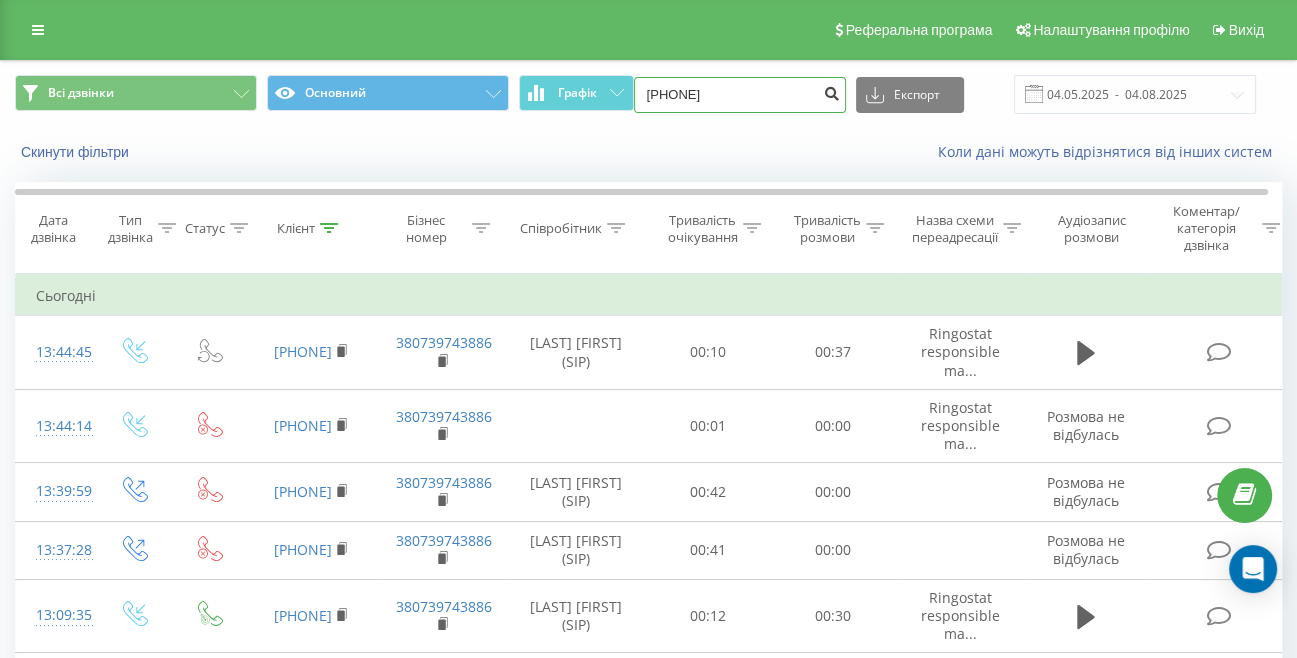 type on "0675537424" 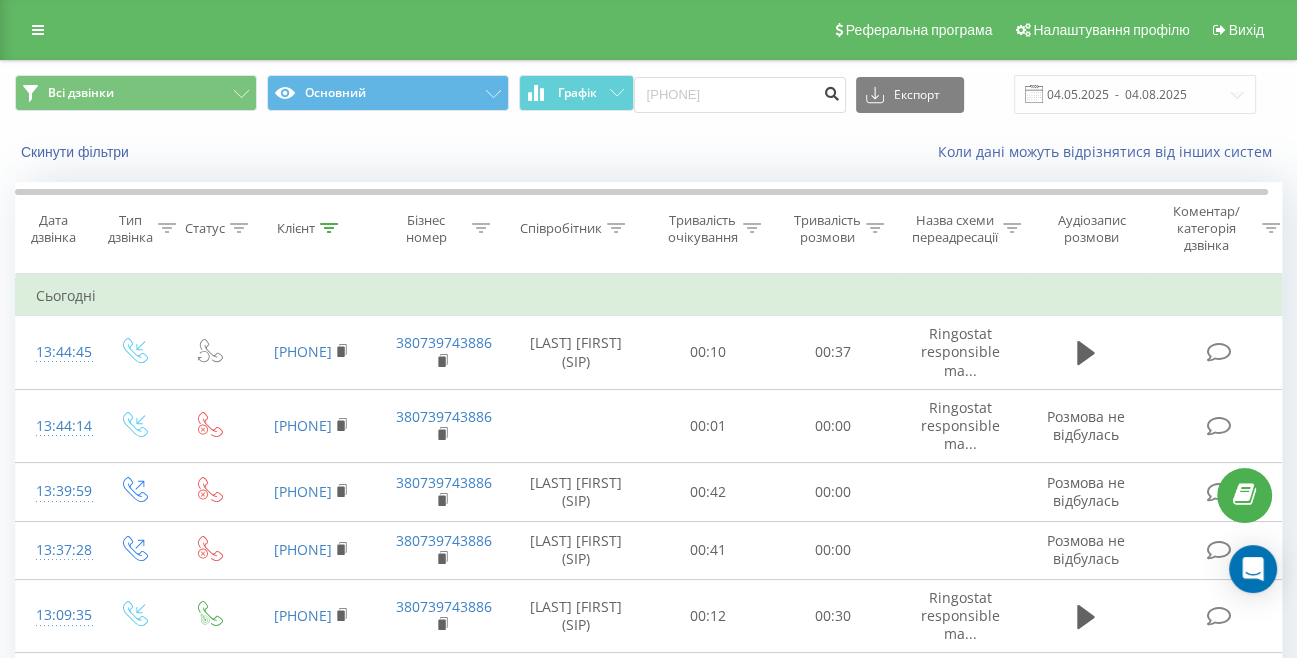 click at bounding box center [832, 91] 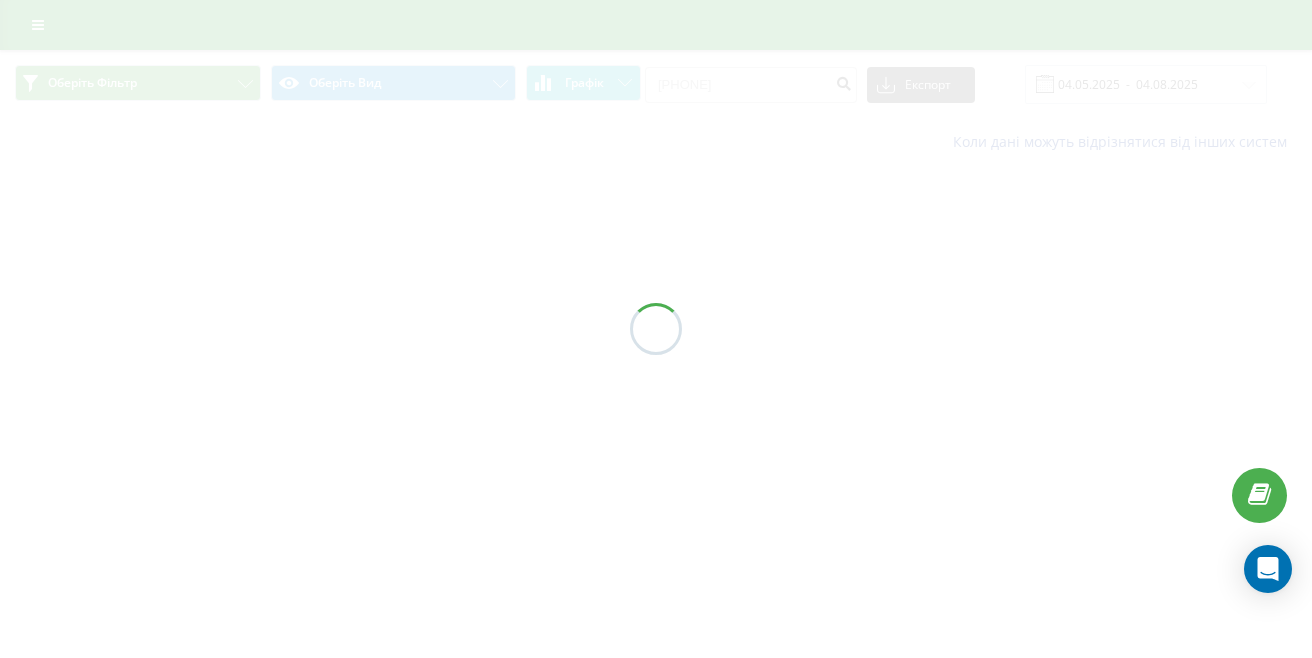 scroll, scrollTop: 0, scrollLeft: 0, axis: both 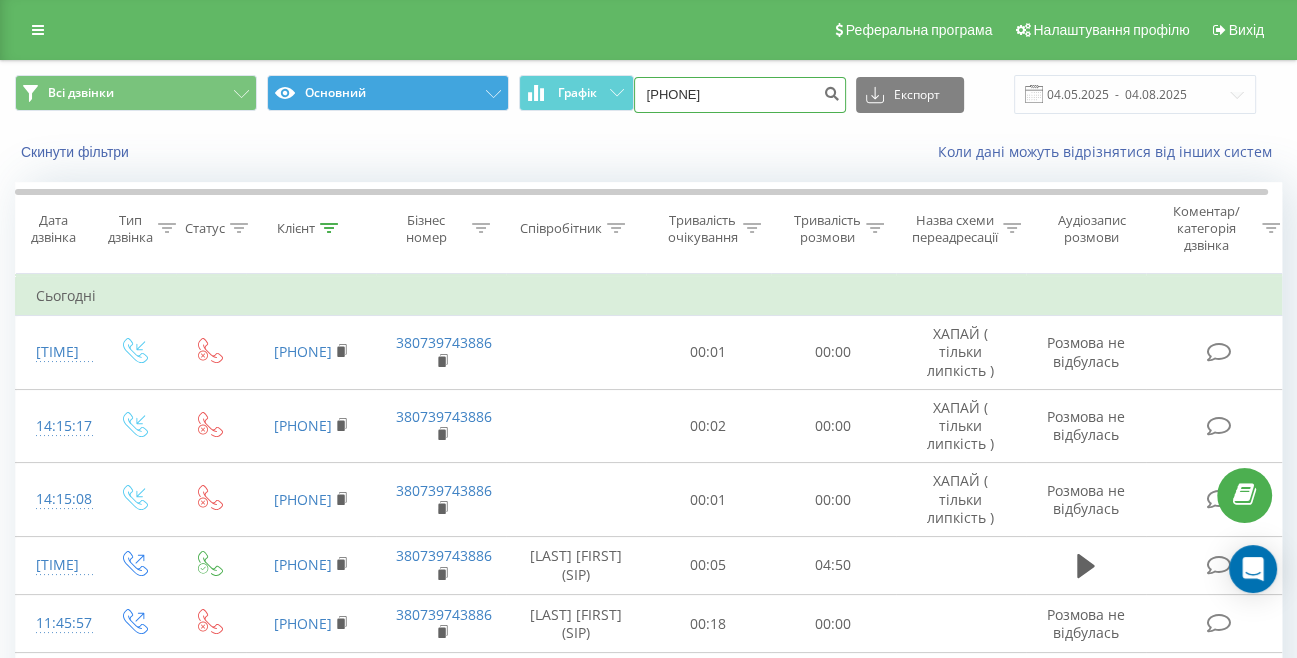 drag, startPoint x: 795, startPoint y: 103, endPoint x: 504, endPoint y: 106, distance: 291.01547 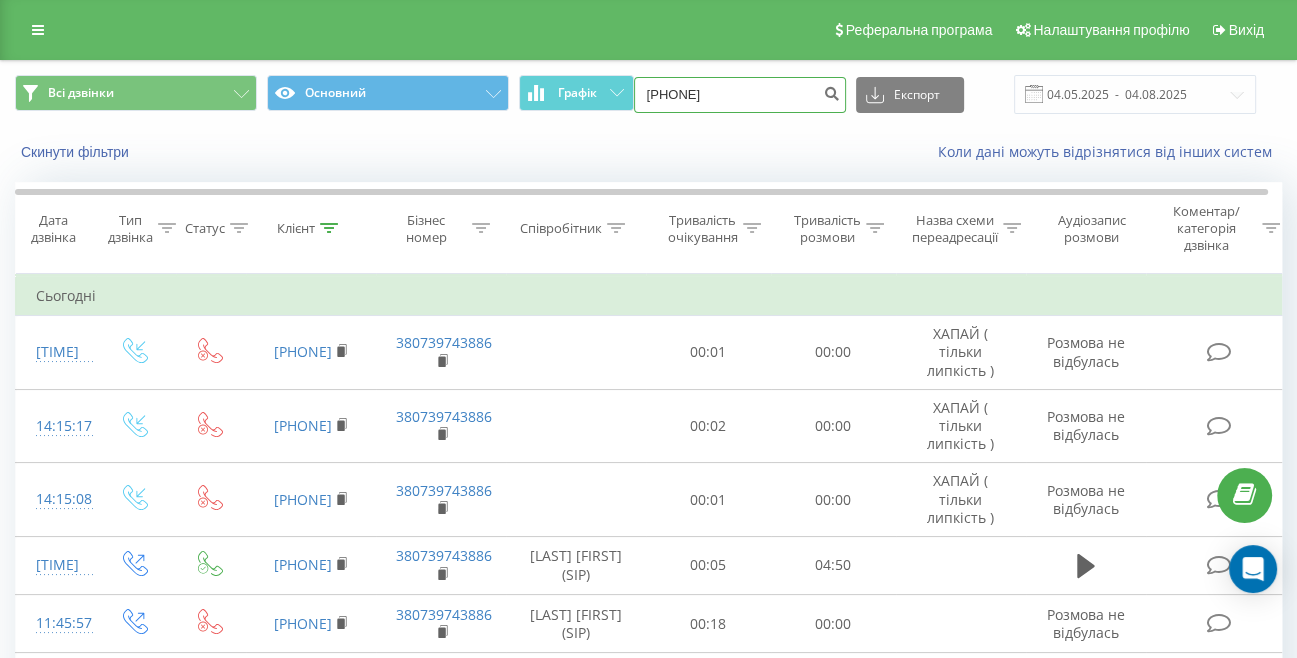 click on "[PHONE]" at bounding box center (740, 95) 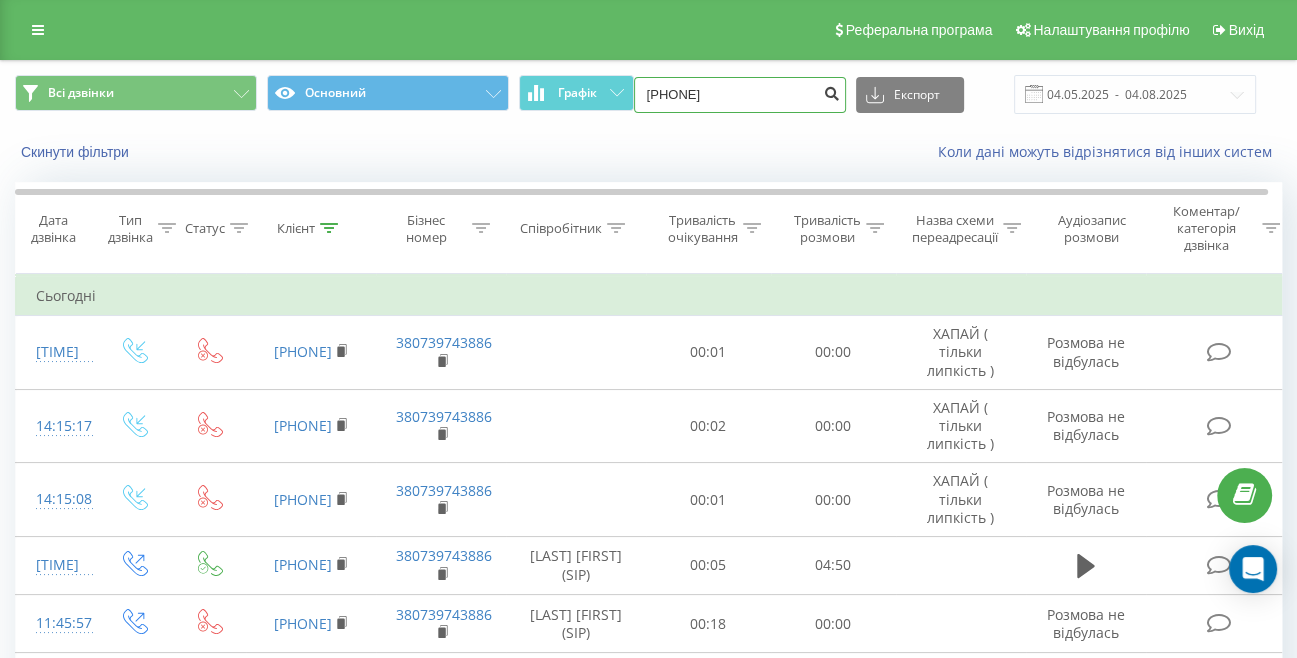 type on "[PHONE]" 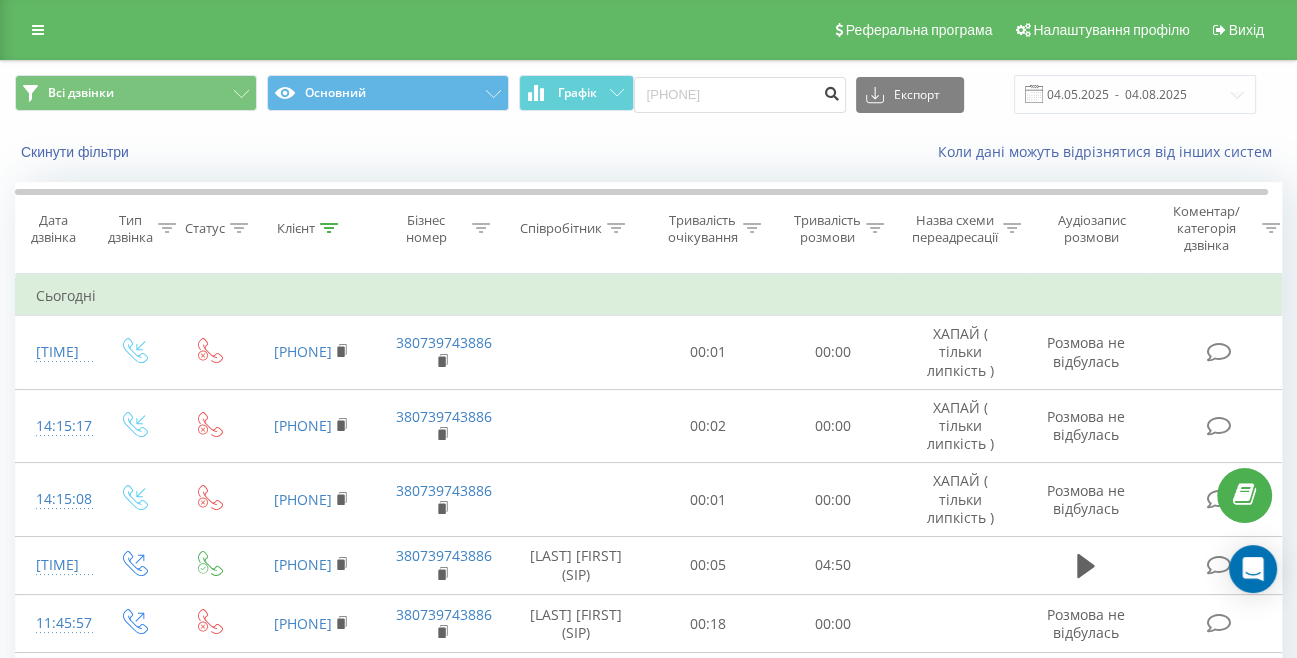 click at bounding box center (832, 91) 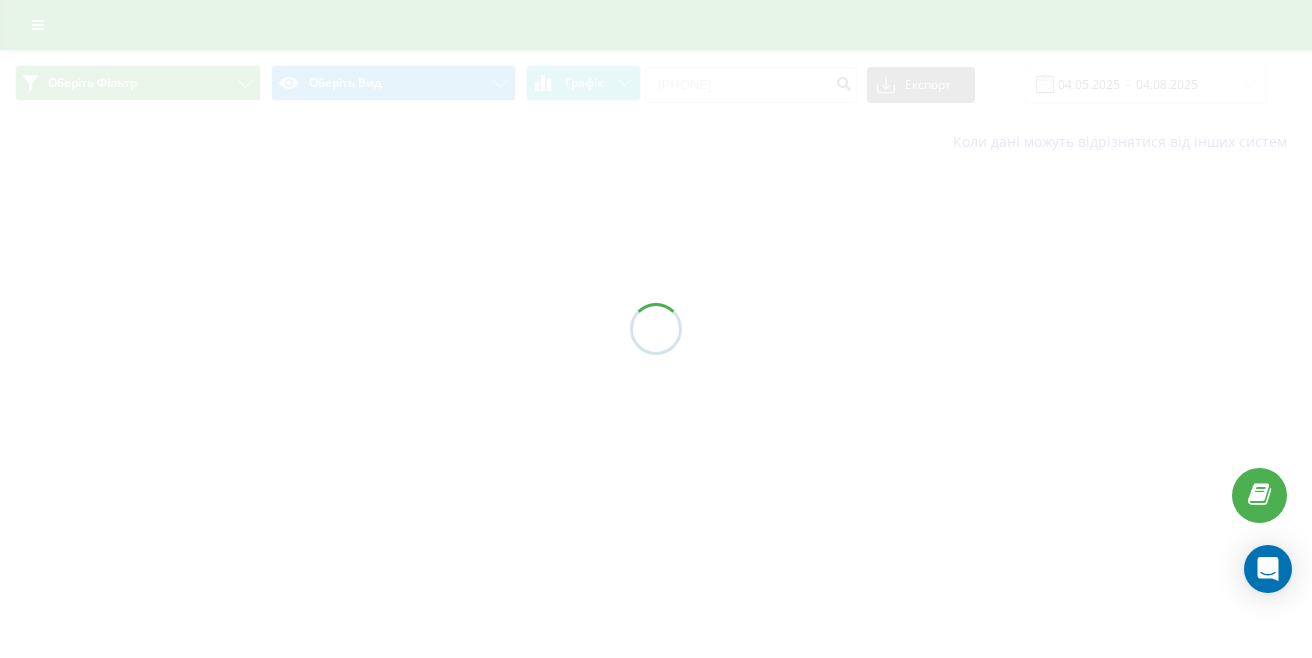scroll, scrollTop: 0, scrollLeft: 0, axis: both 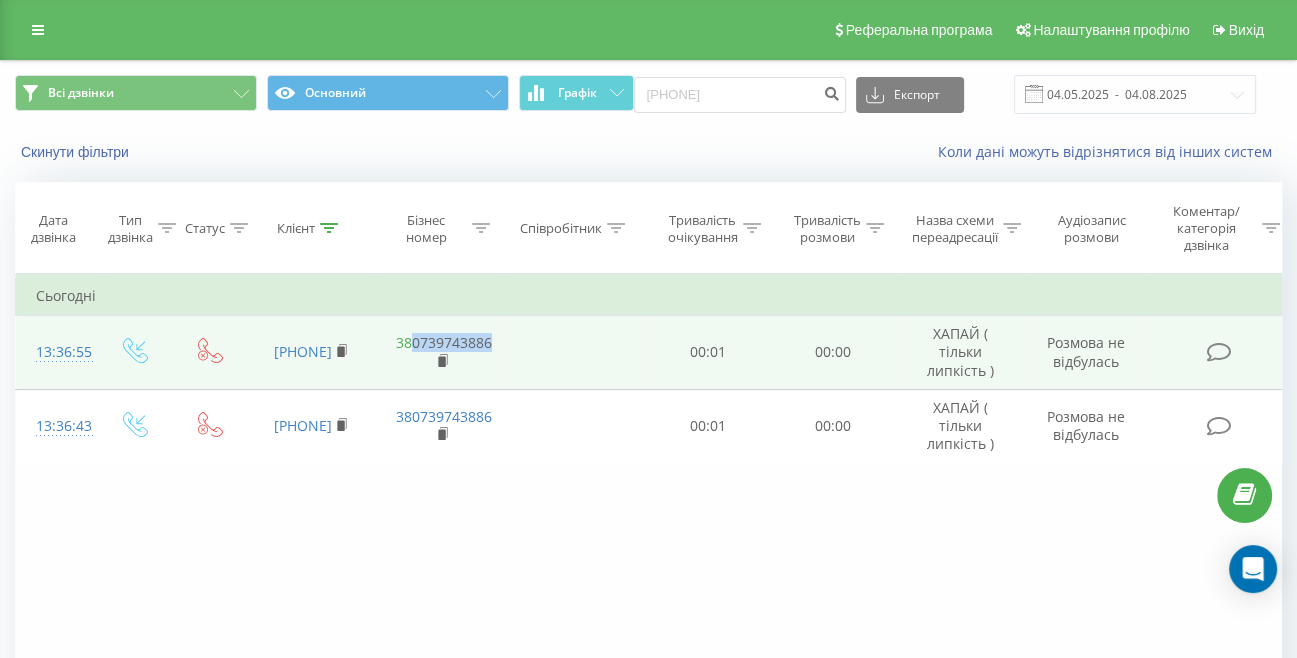 drag, startPoint x: 518, startPoint y: 339, endPoint x: 411, endPoint y: 346, distance: 107.22873 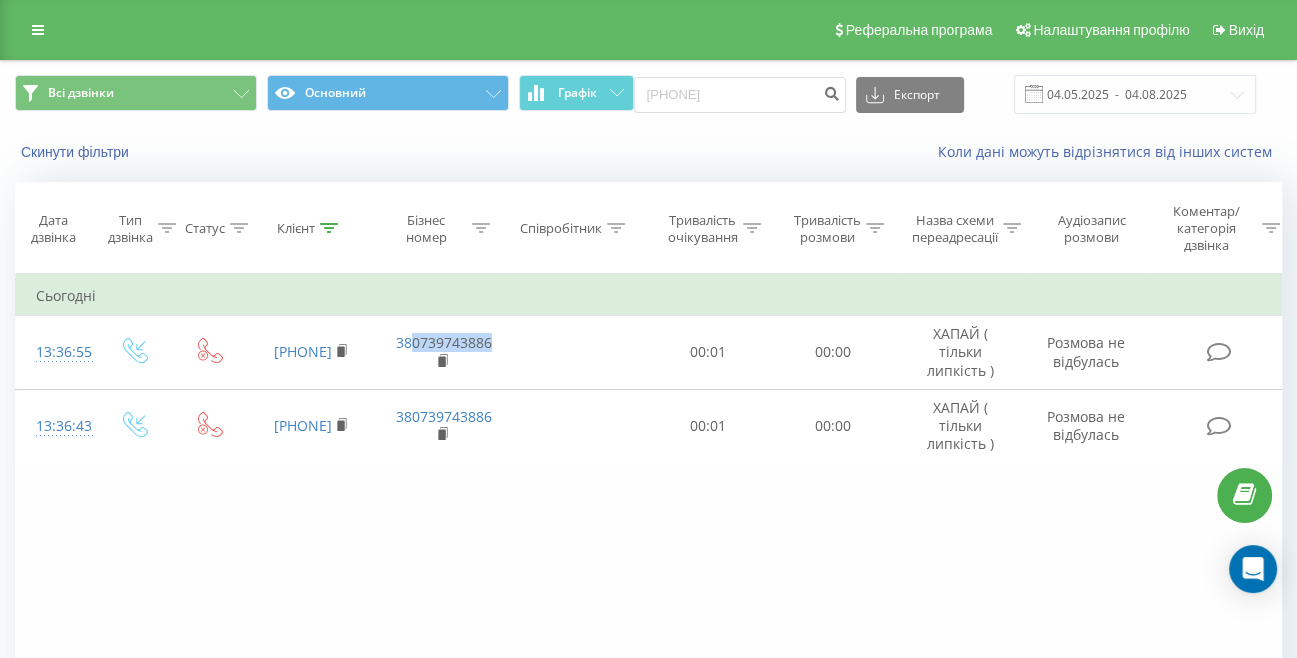 copy on "[PHONE]" 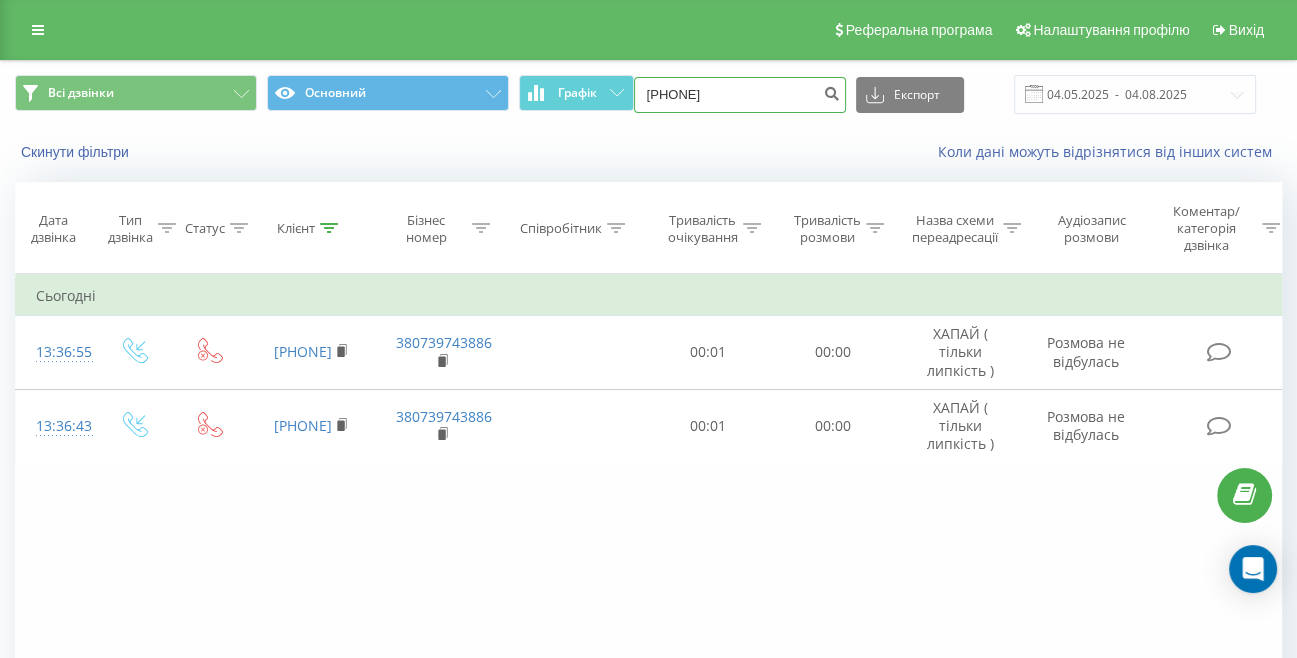 drag, startPoint x: 744, startPoint y: 96, endPoint x: 642, endPoint y: 100, distance: 102.0784 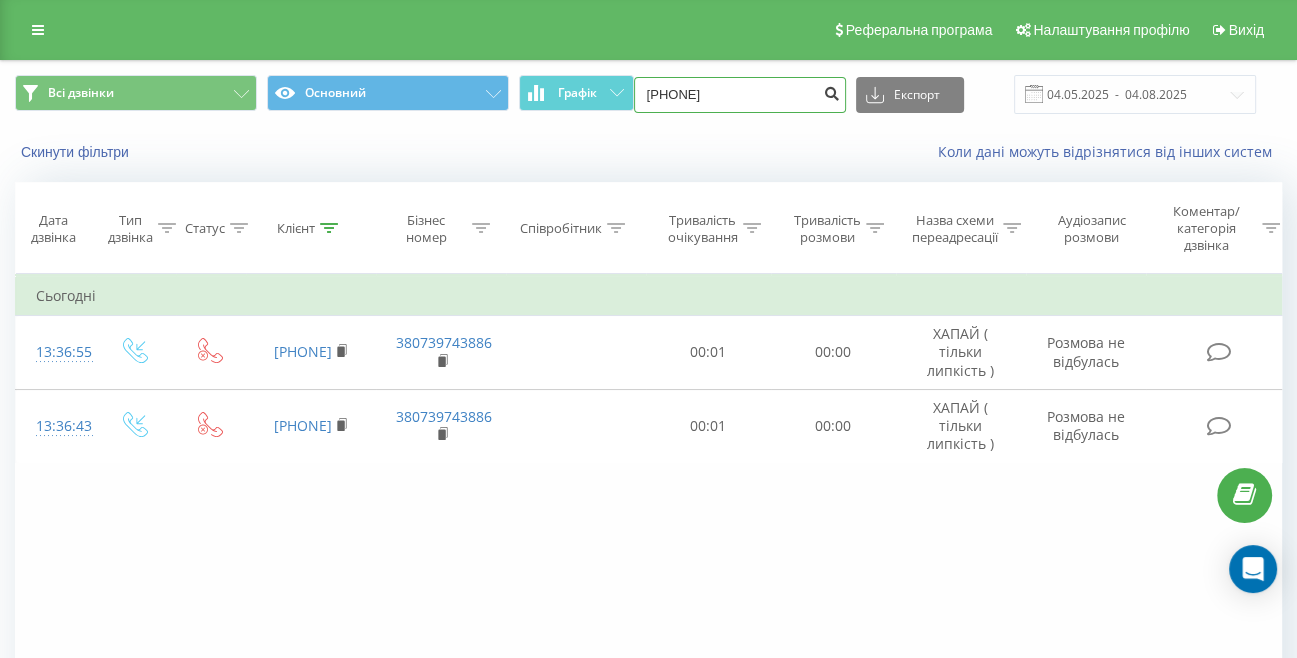 type on "[PHONE]" 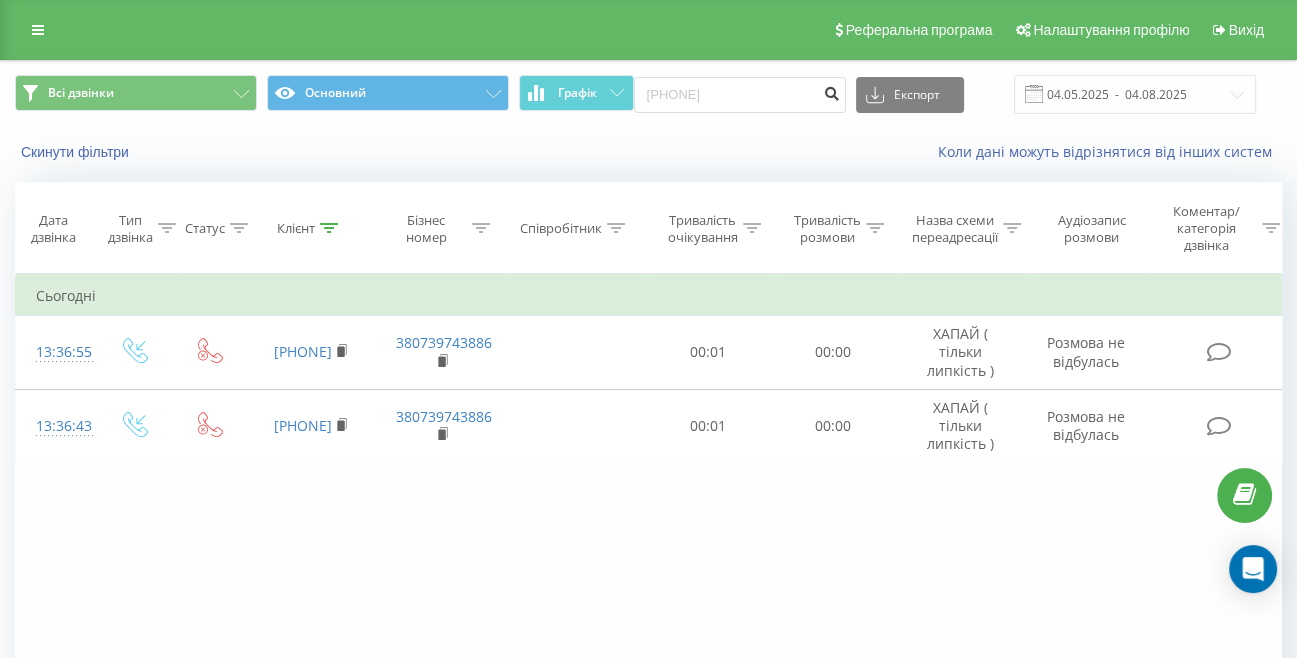 click at bounding box center [832, 91] 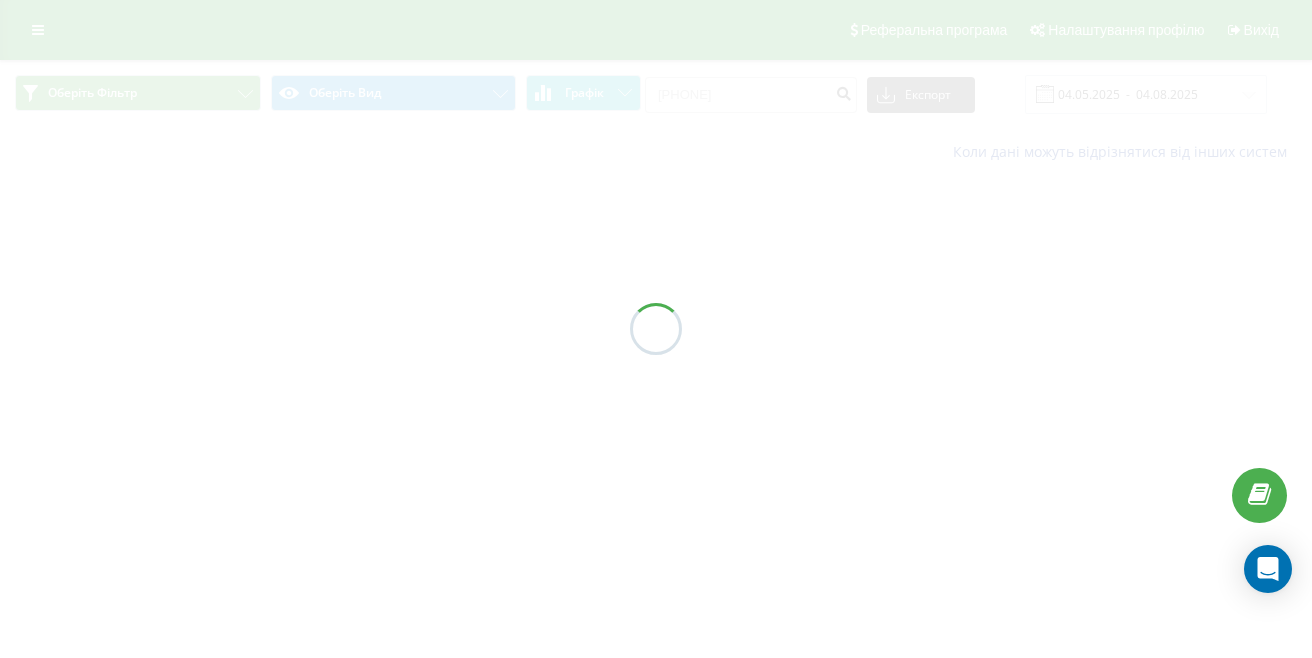 scroll, scrollTop: 0, scrollLeft: 0, axis: both 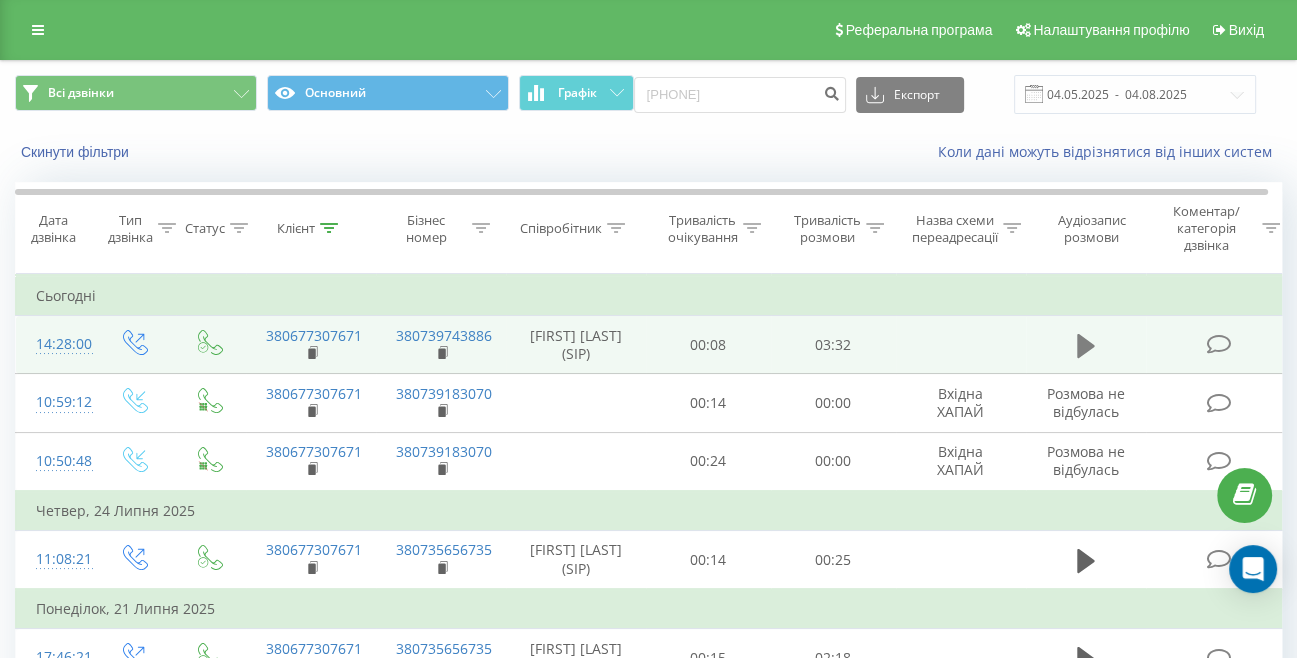 click 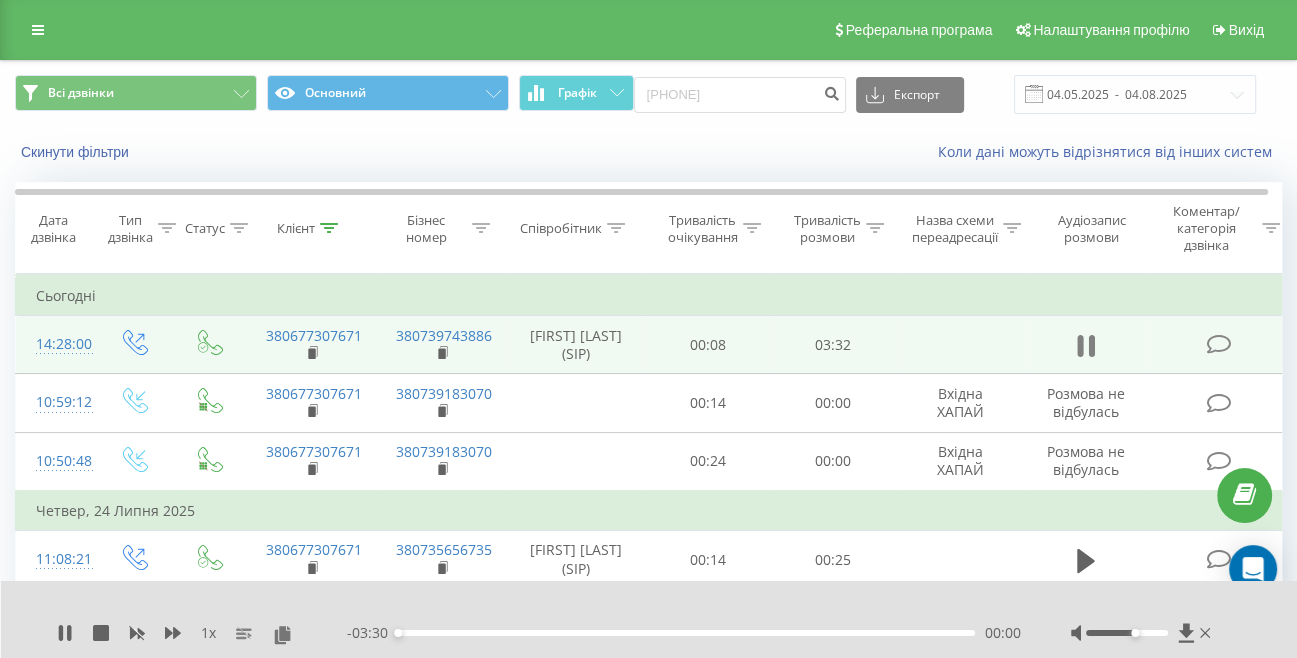 click 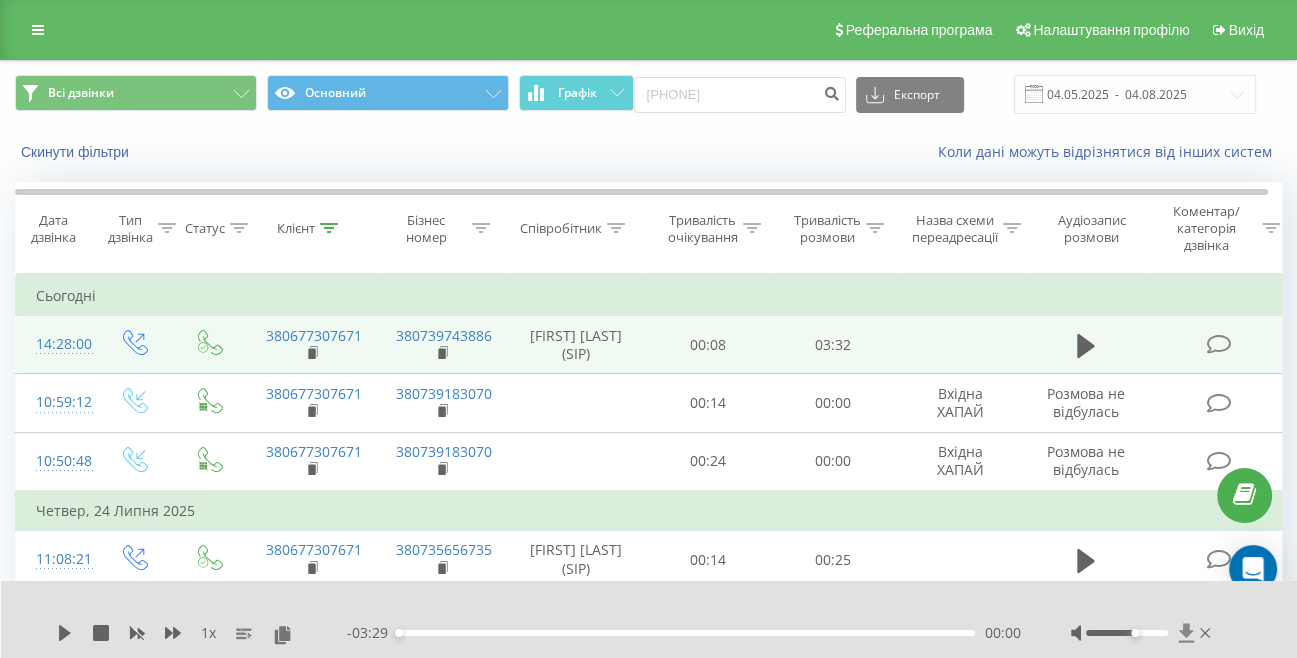 click 